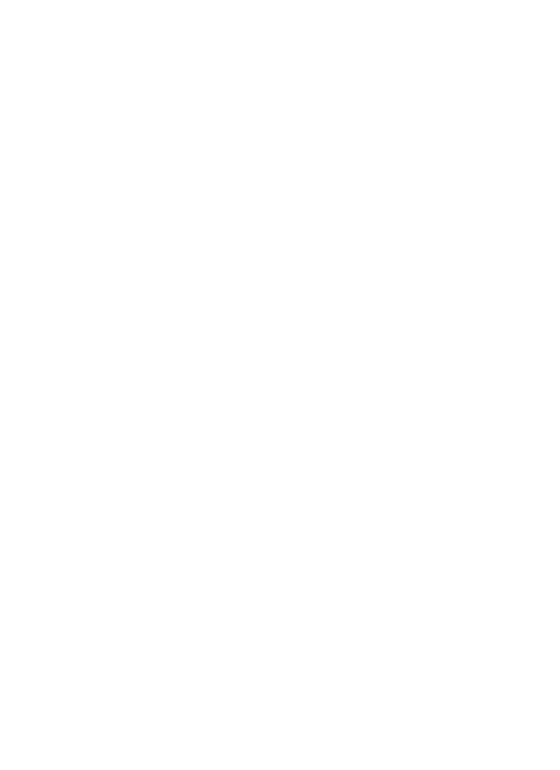 scroll, scrollTop: 0, scrollLeft: 0, axis: both 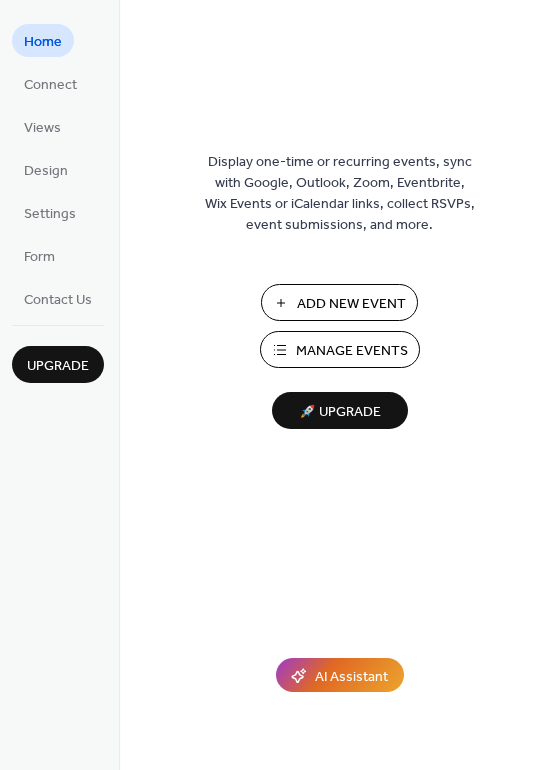 click on "Add New Event" at bounding box center (351, 304) 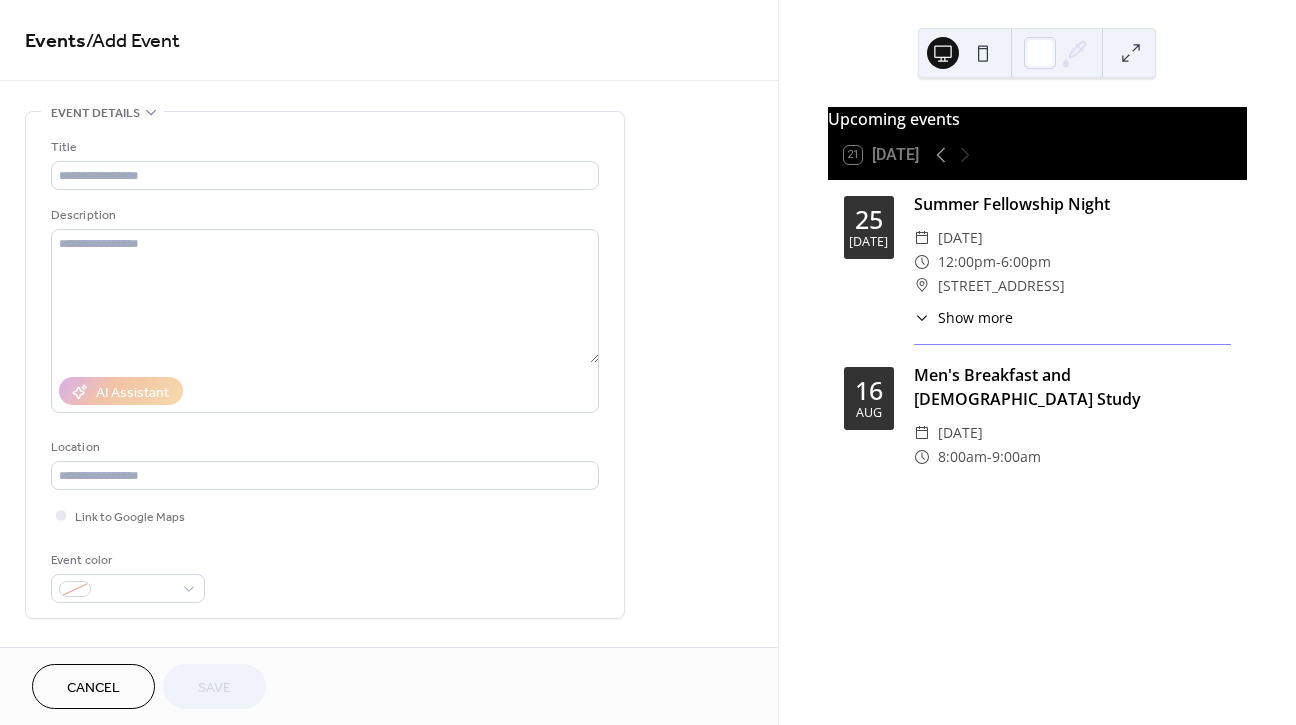 scroll, scrollTop: 0, scrollLeft: 0, axis: both 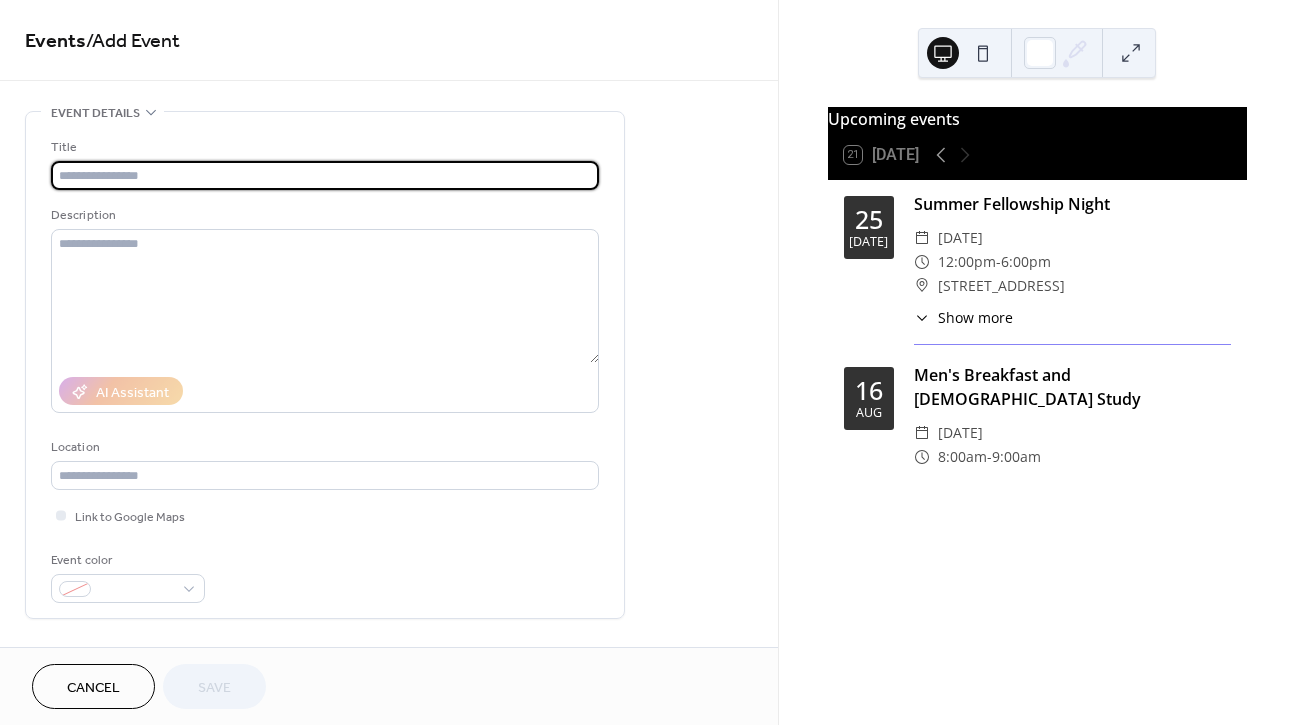 click at bounding box center [325, 175] 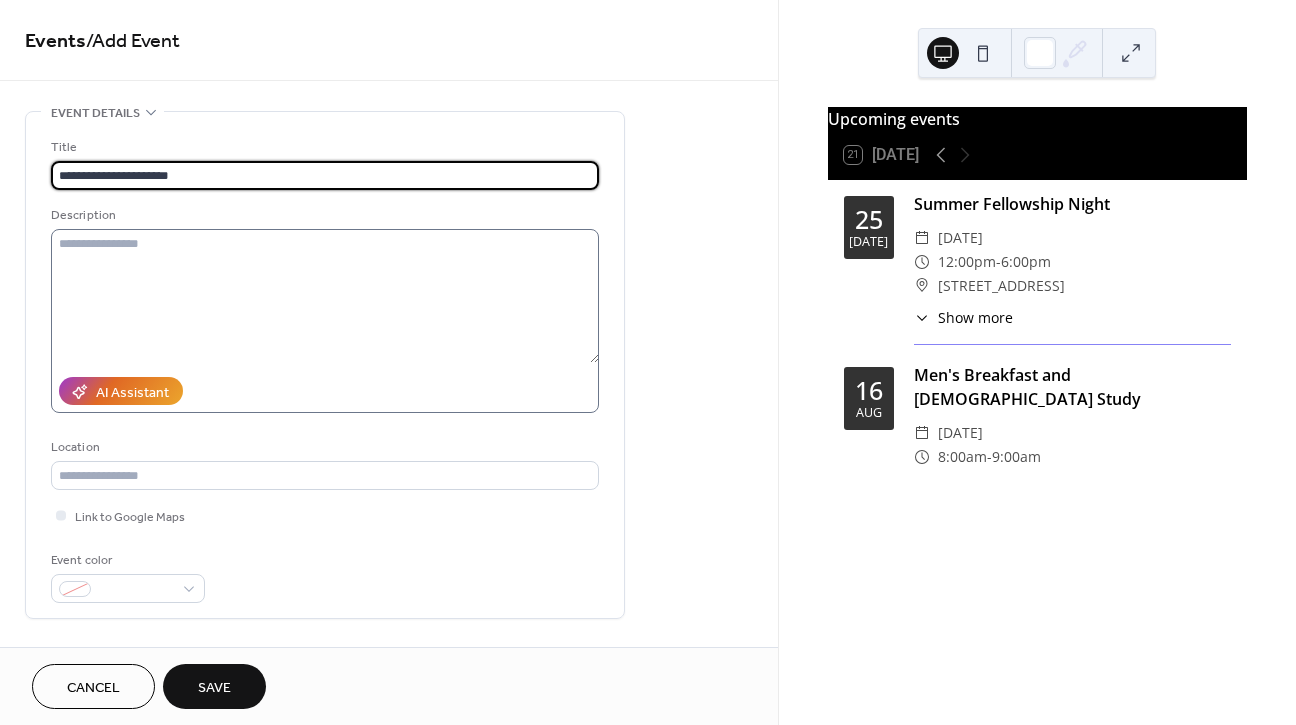 type on "**********" 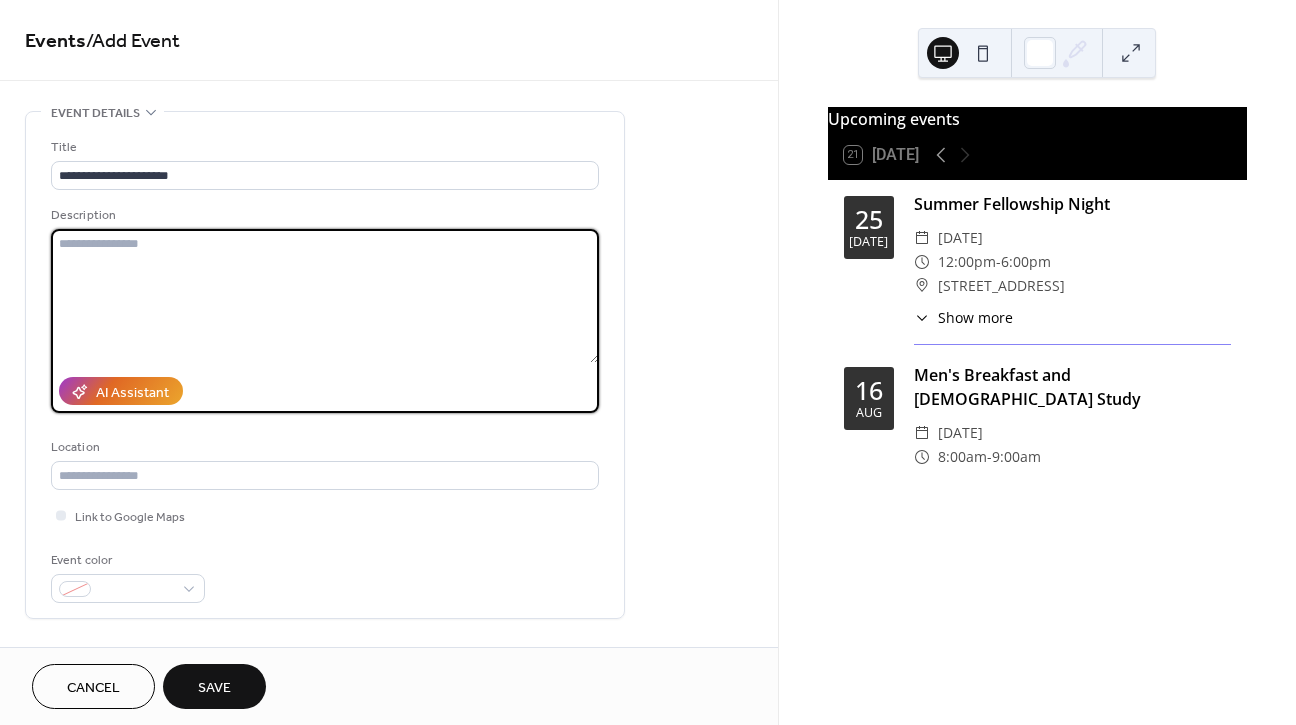 click at bounding box center [325, 296] 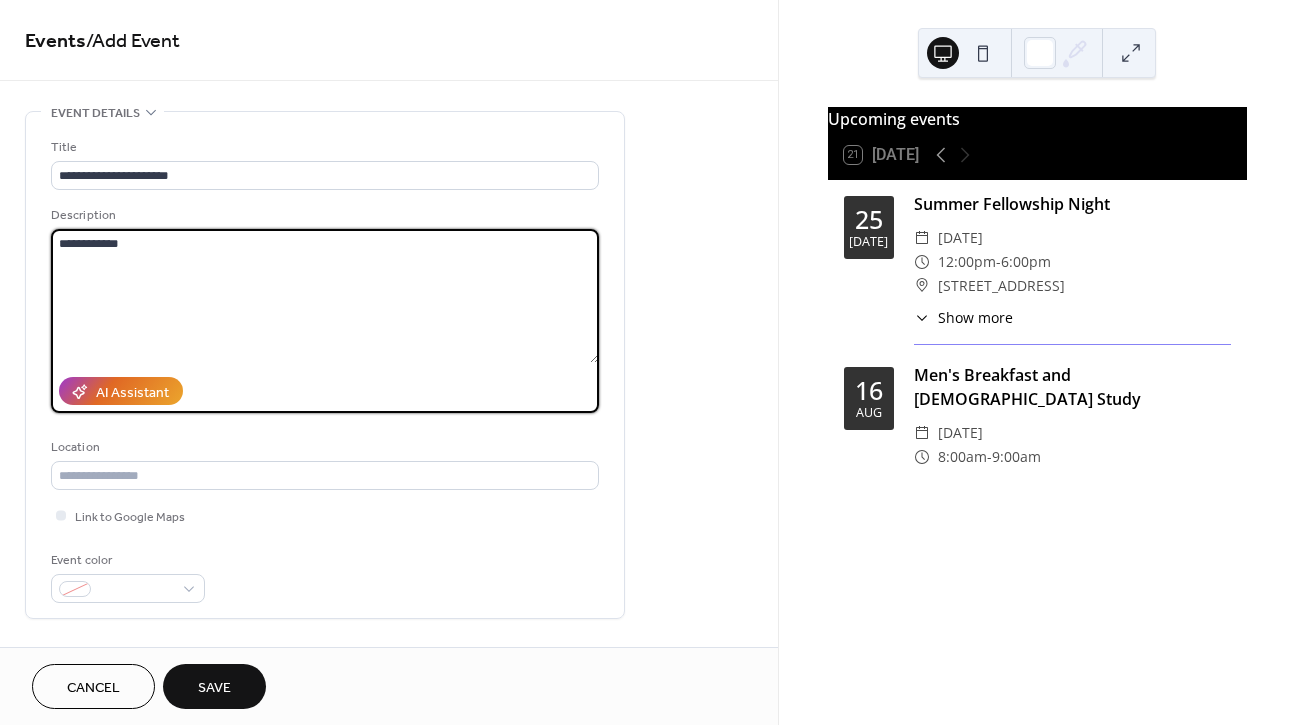 type on "**********" 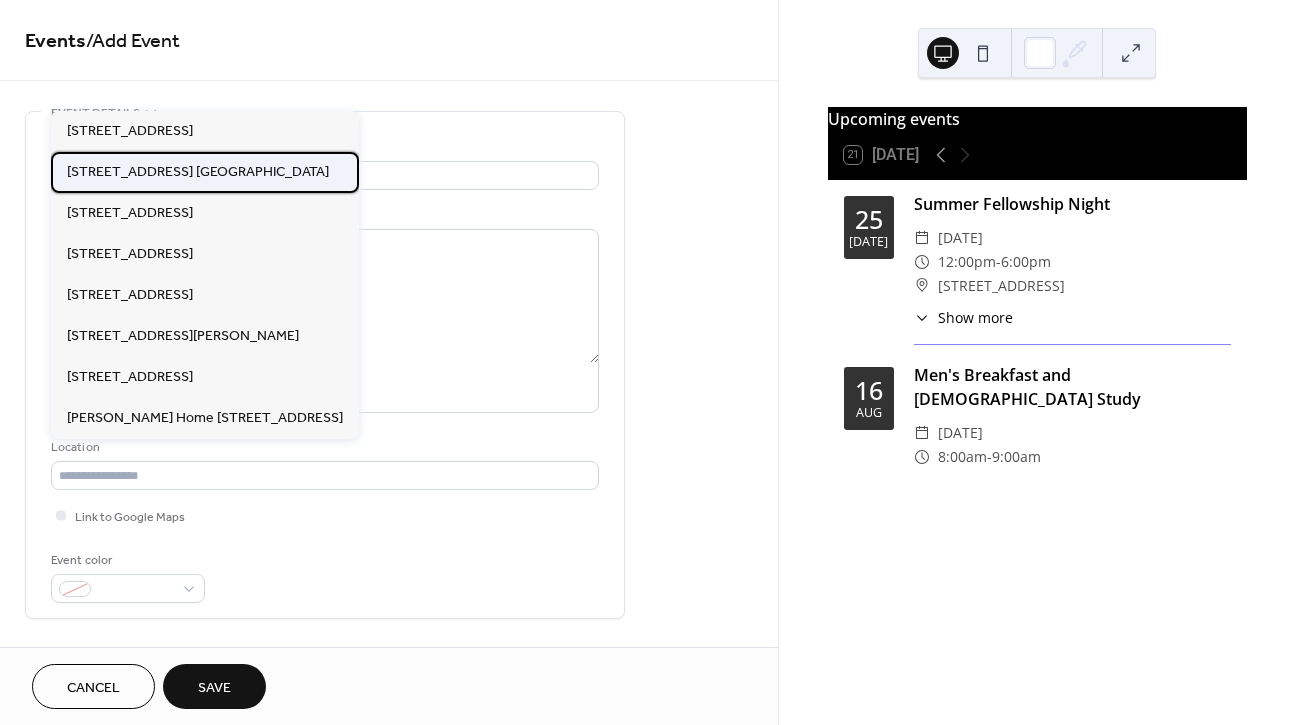 click on "[STREET_ADDRESS] [GEOGRAPHIC_DATA]" at bounding box center [198, 172] 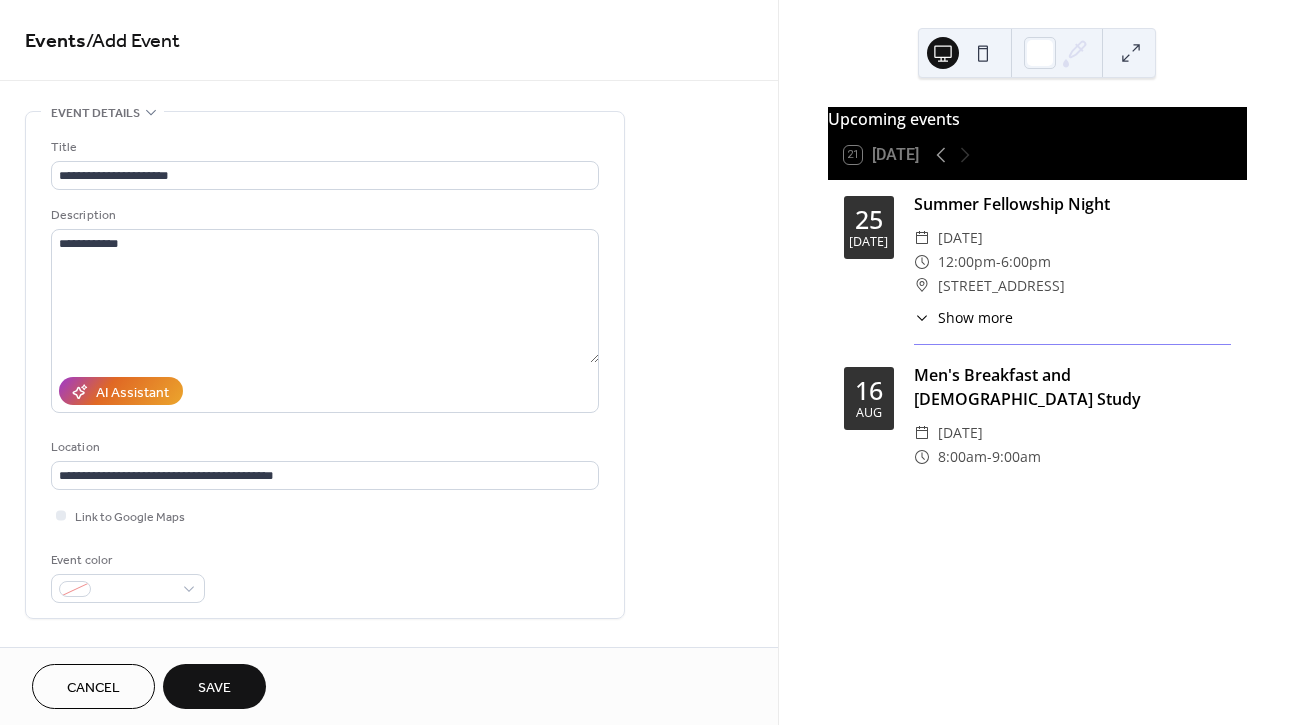 type on "**********" 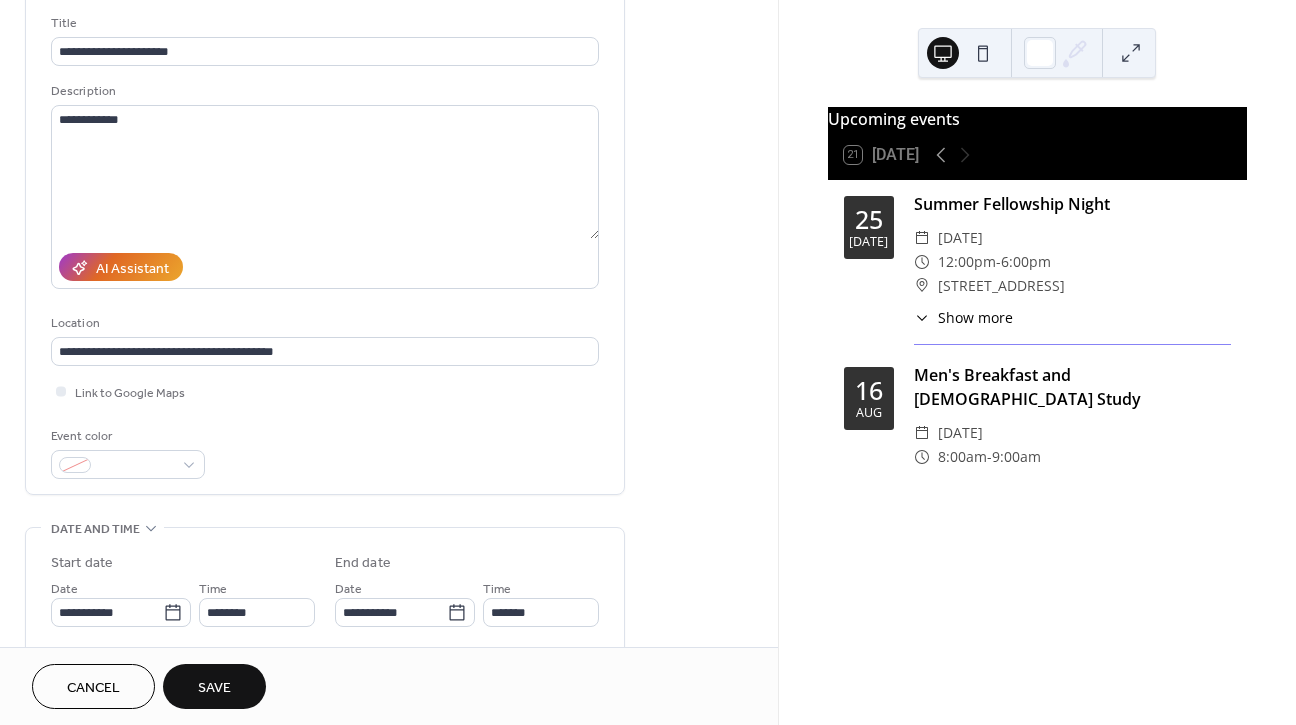 scroll, scrollTop: 236, scrollLeft: 0, axis: vertical 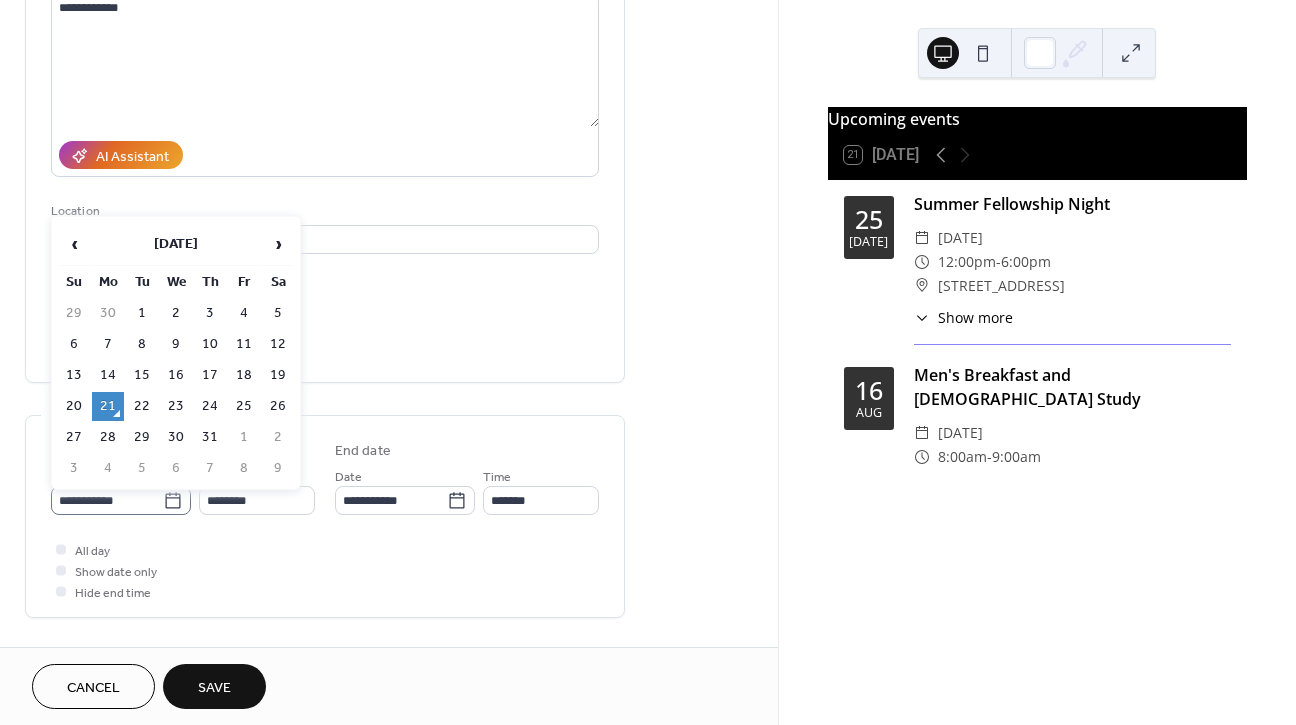 click 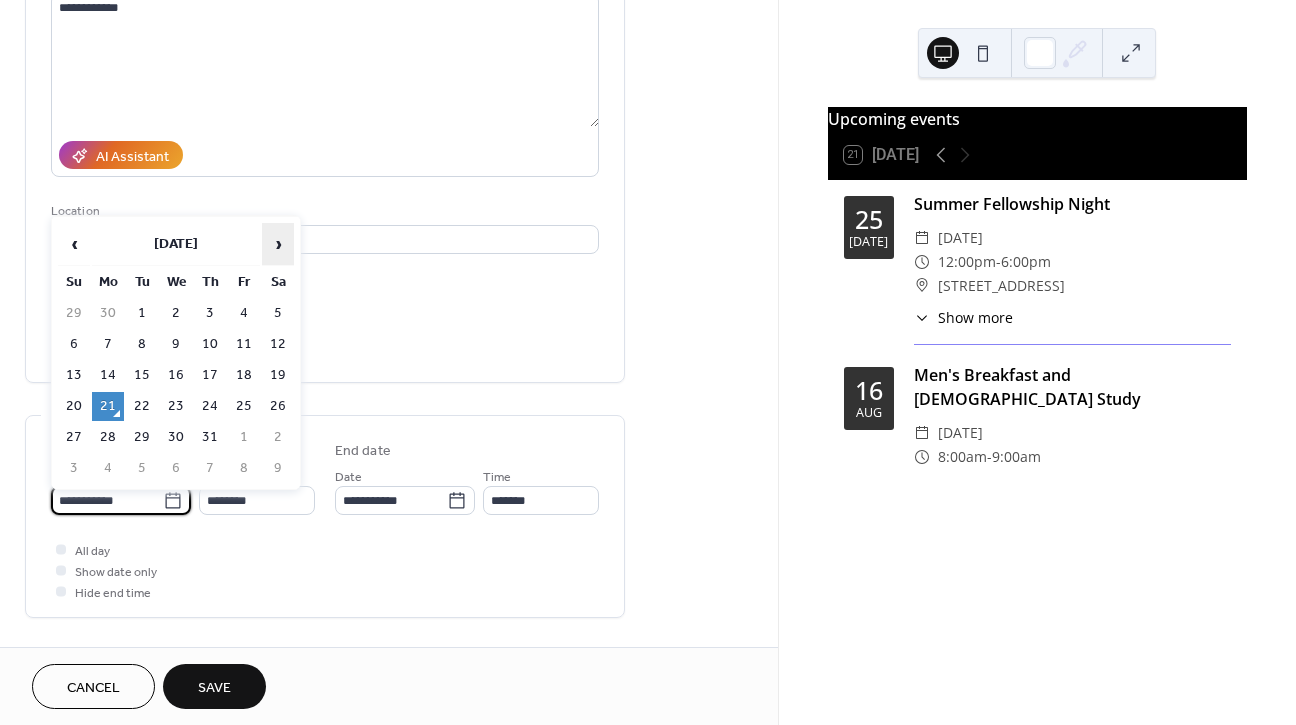 click on "›" at bounding box center (278, 244) 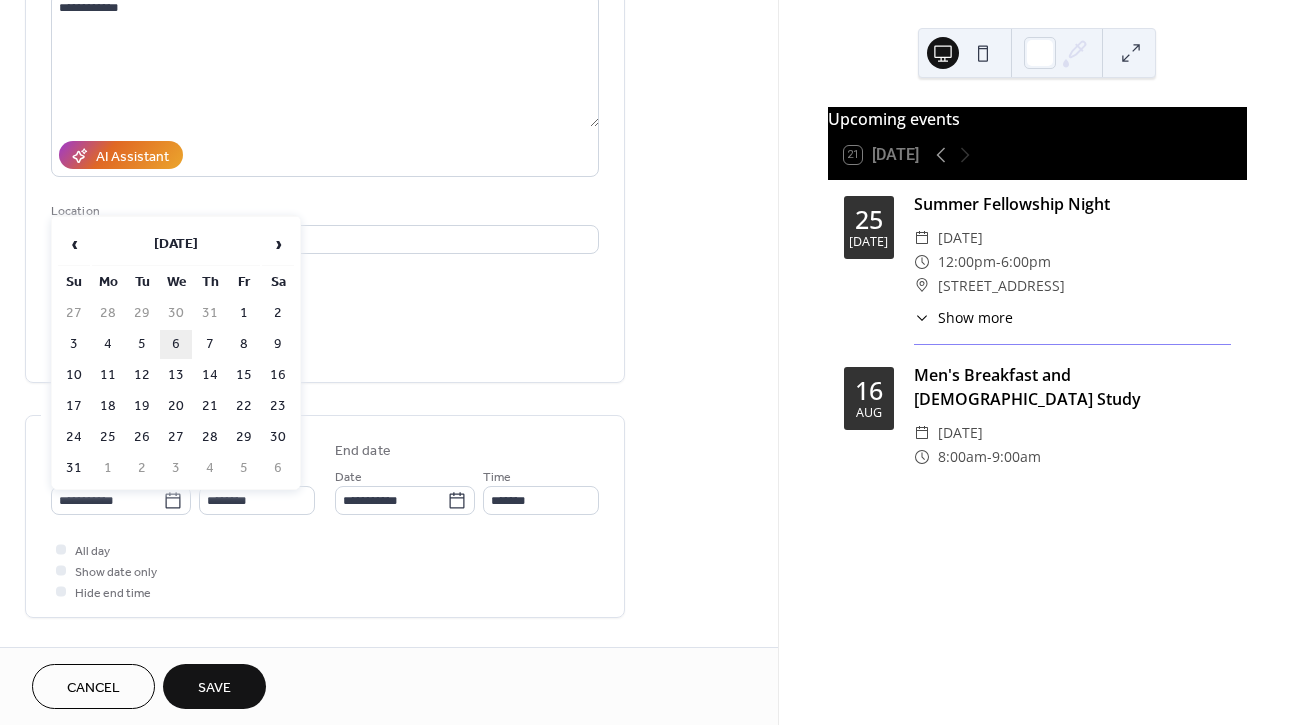 click on "6" at bounding box center (176, 344) 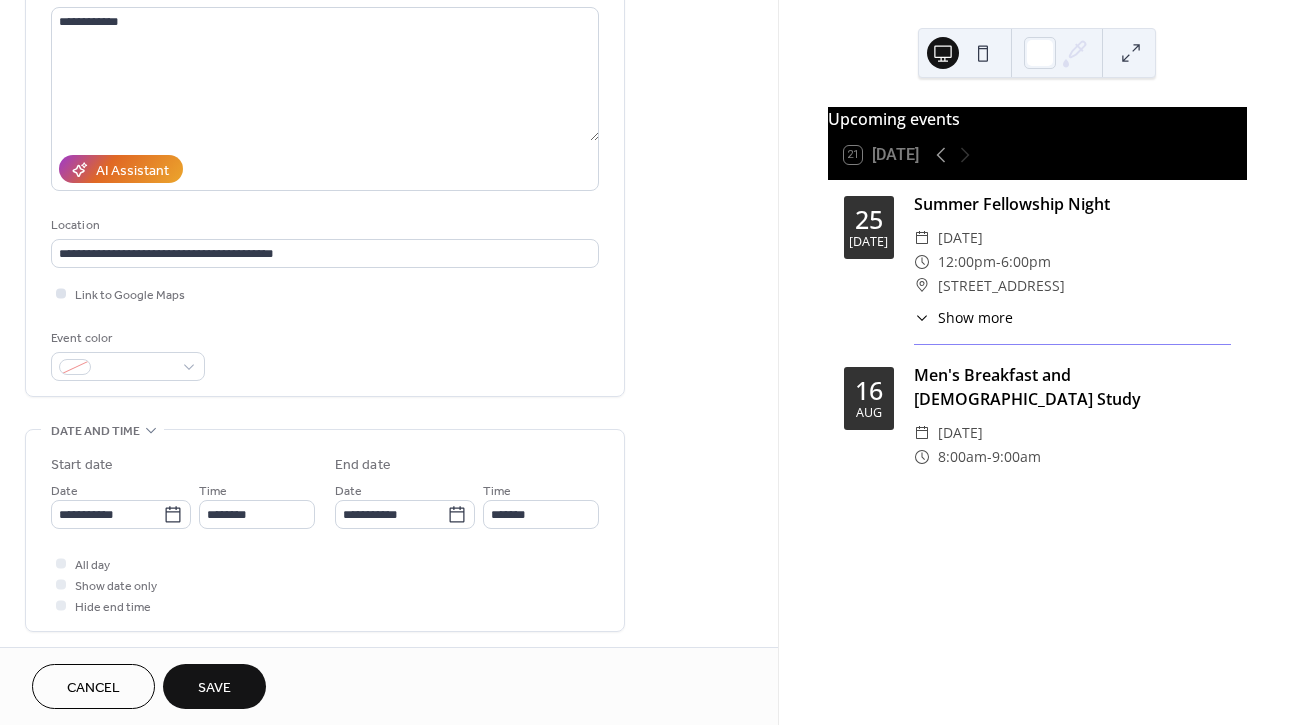 scroll, scrollTop: 240, scrollLeft: 0, axis: vertical 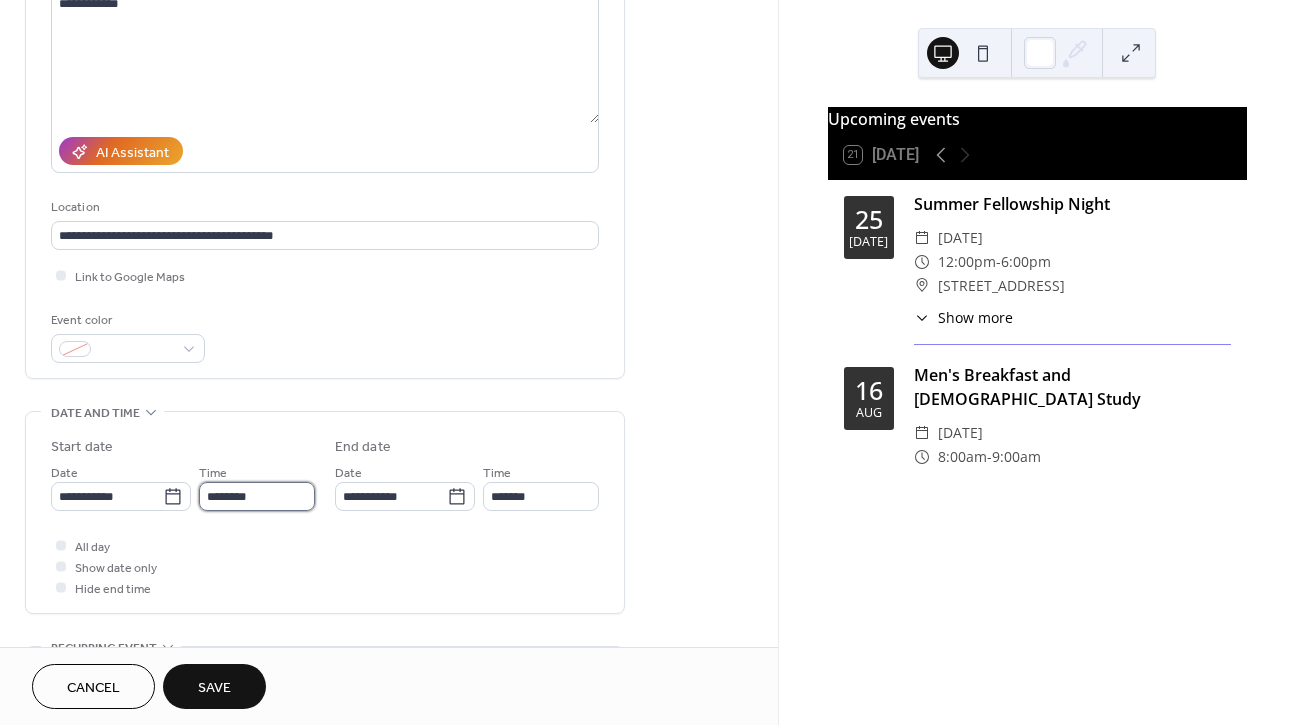 click on "********" at bounding box center [257, 496] 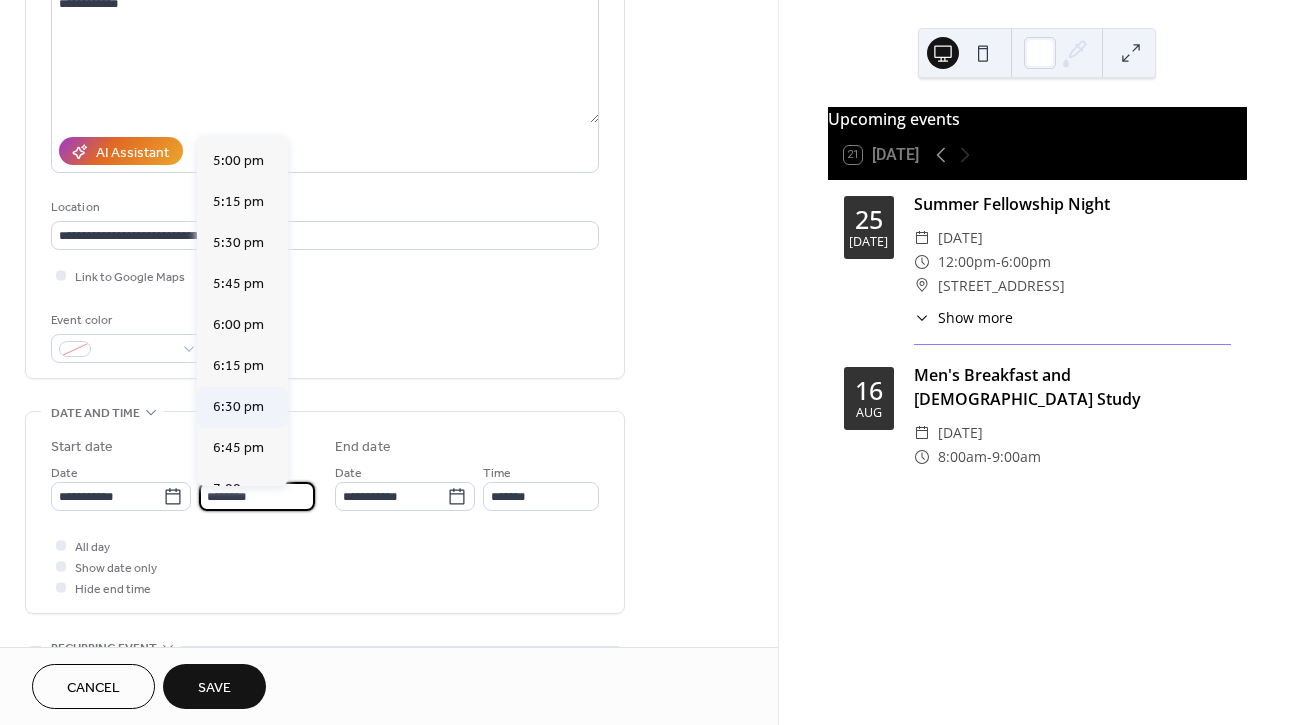 scroll, scrollTop: 2801, scrollLeft: 0, axis: vertical 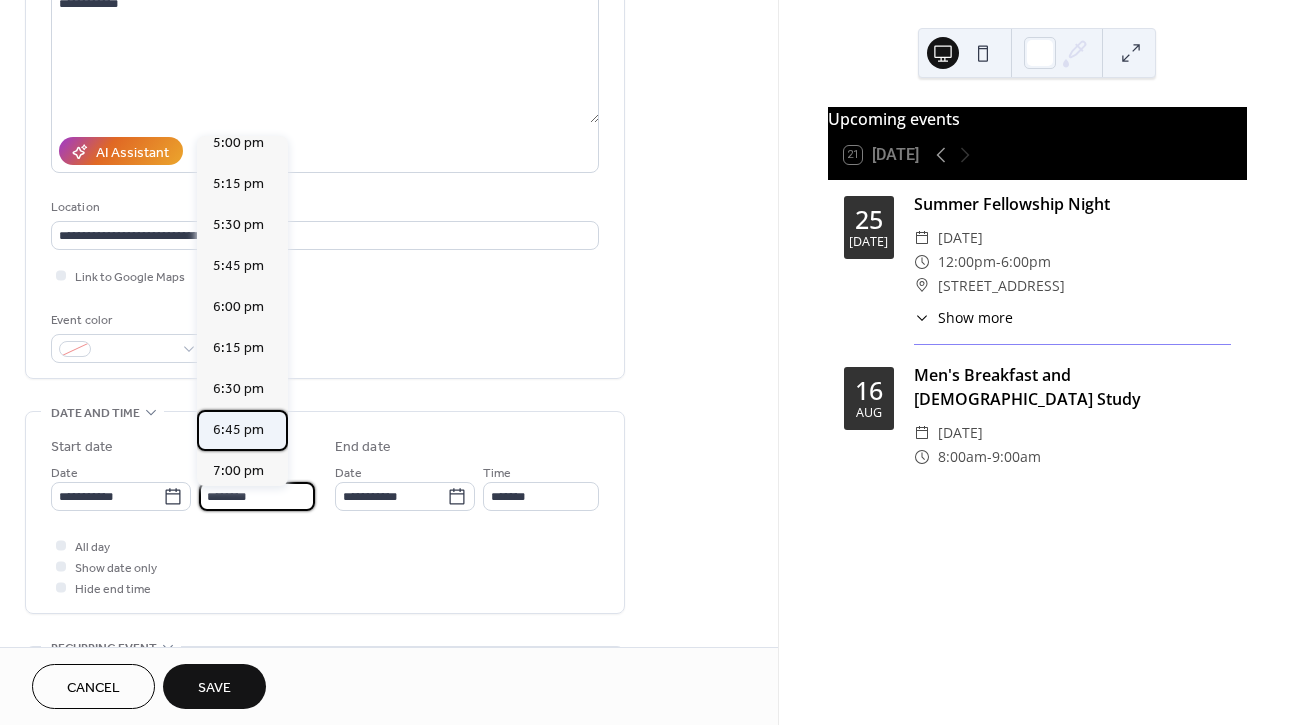 click on "6:45 pm" at bounding box center (238, 430) 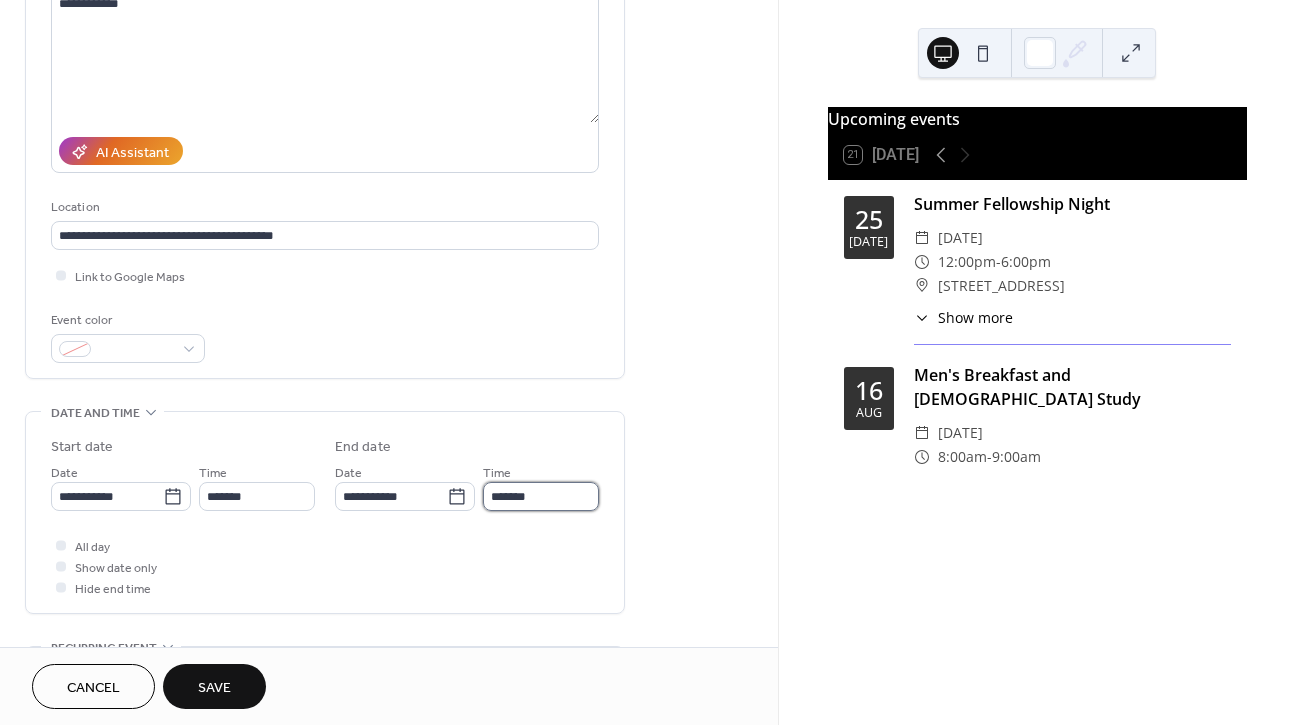 click on "*******" at bounding box center (541, 496) 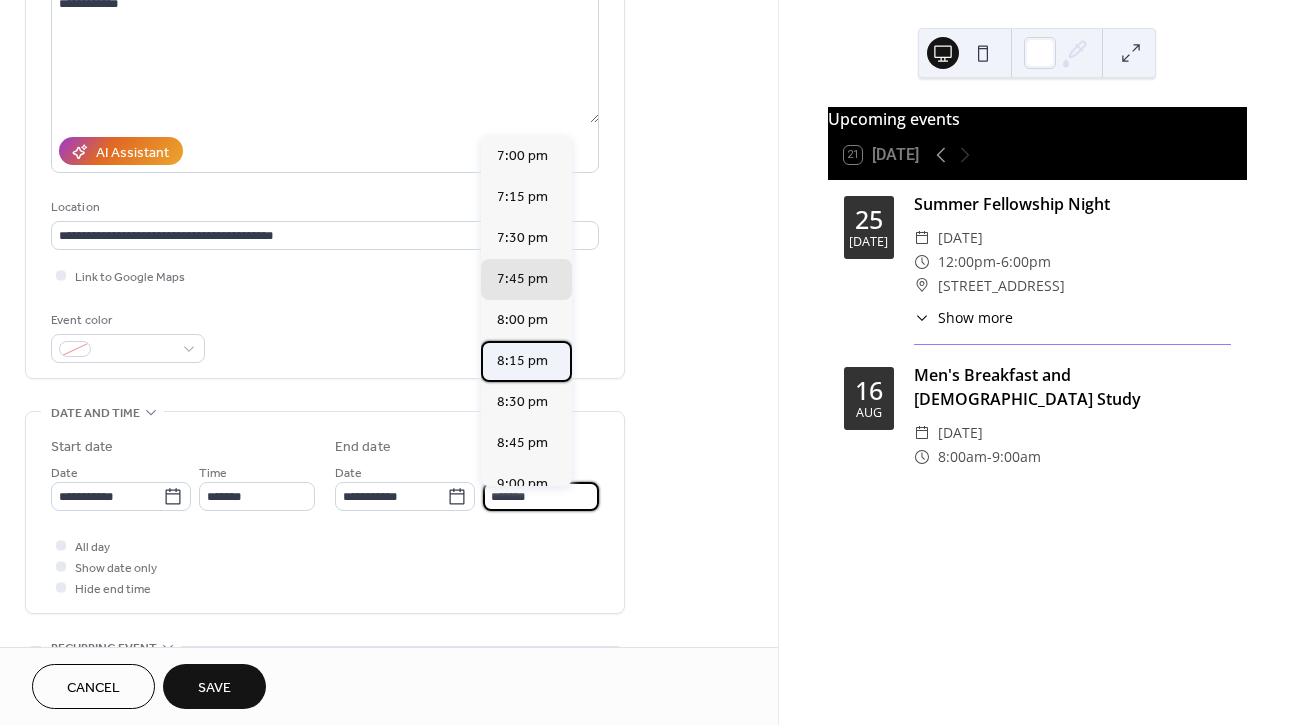 click on "8:15 pm" at bounding box center (522, 361) 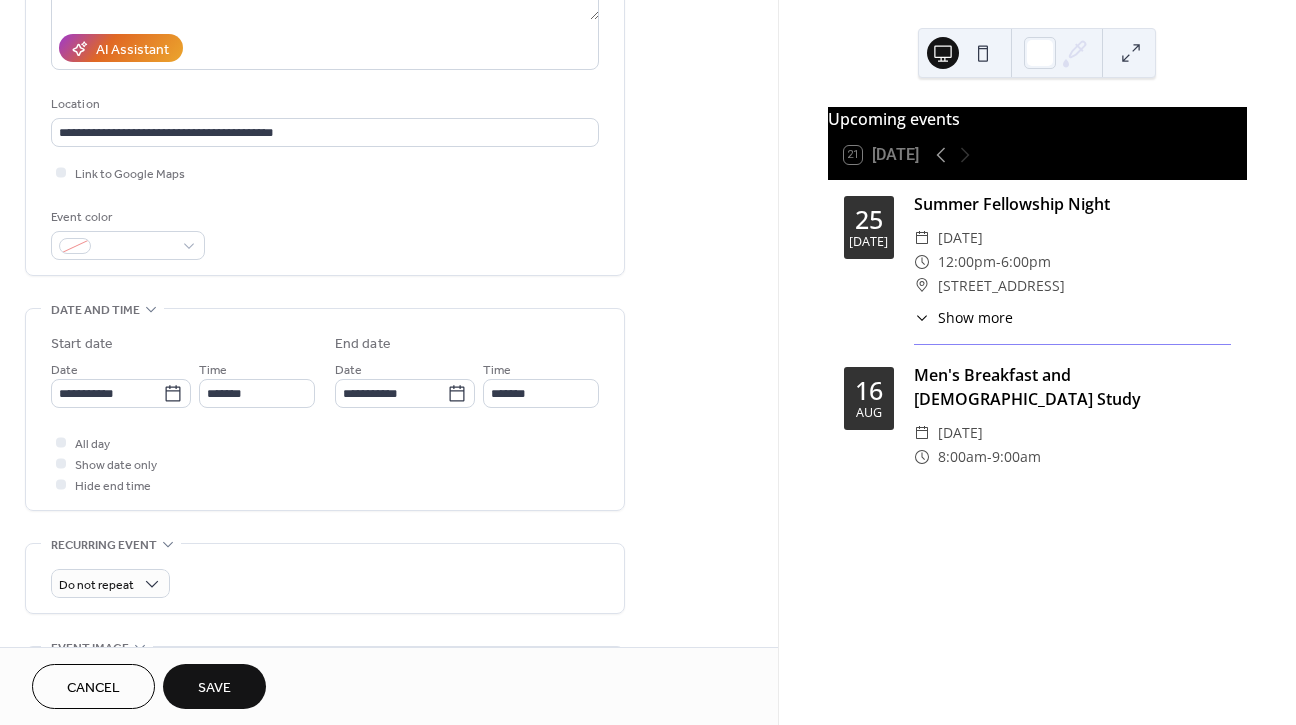 scroll, scrollTop: 346, scrollLeft: 0, axis: vertical 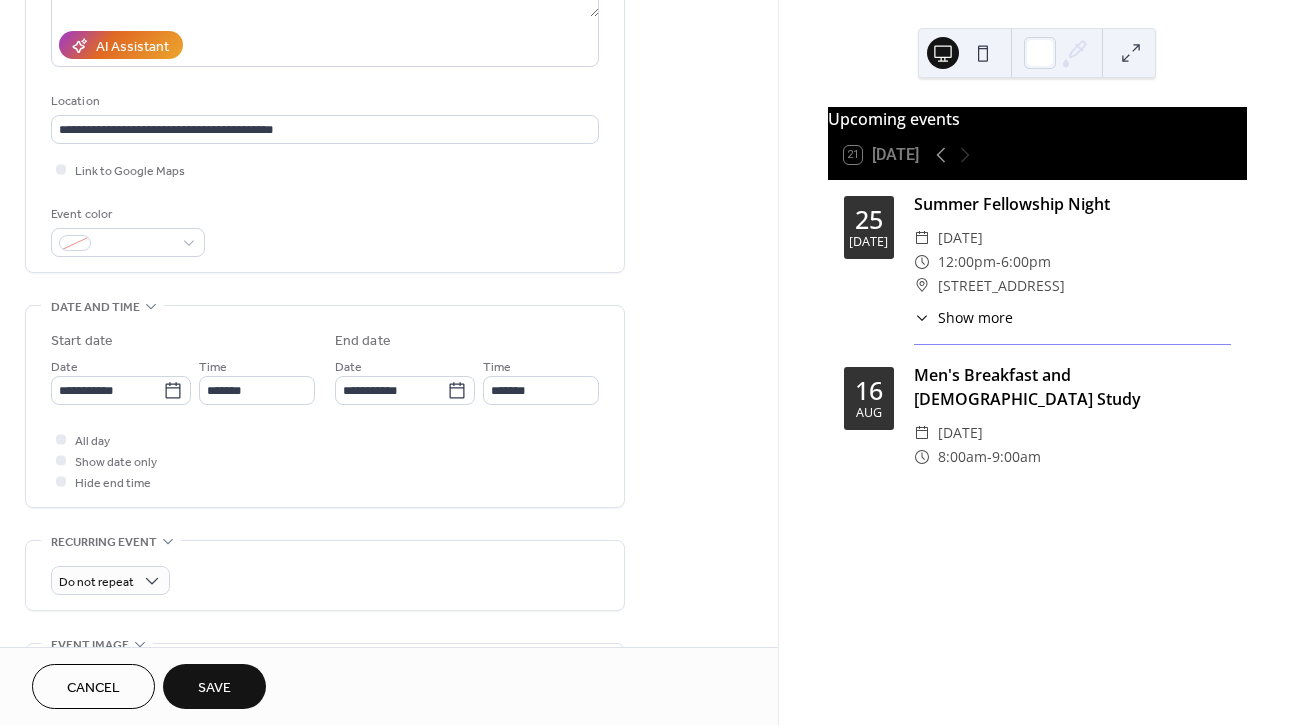 click on "Save" at bounding box center [214, 686] 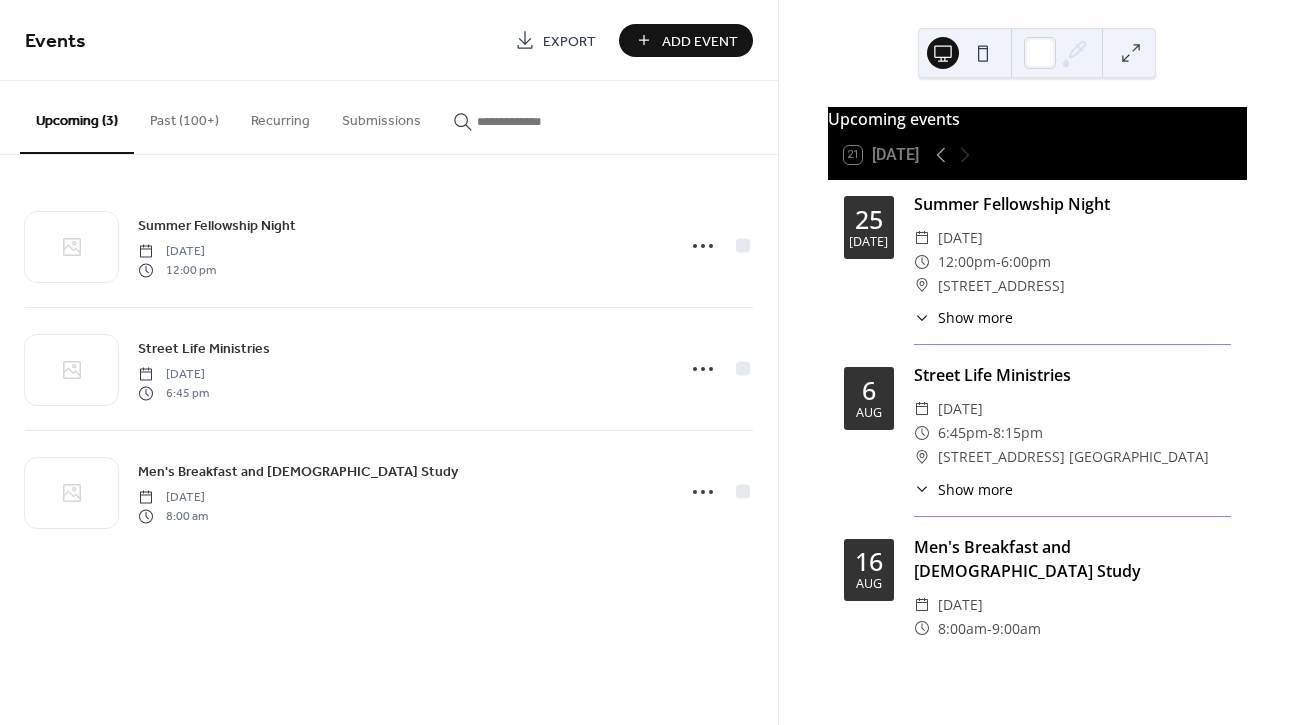 click on "Add Event" at bounding box center (700, 41) 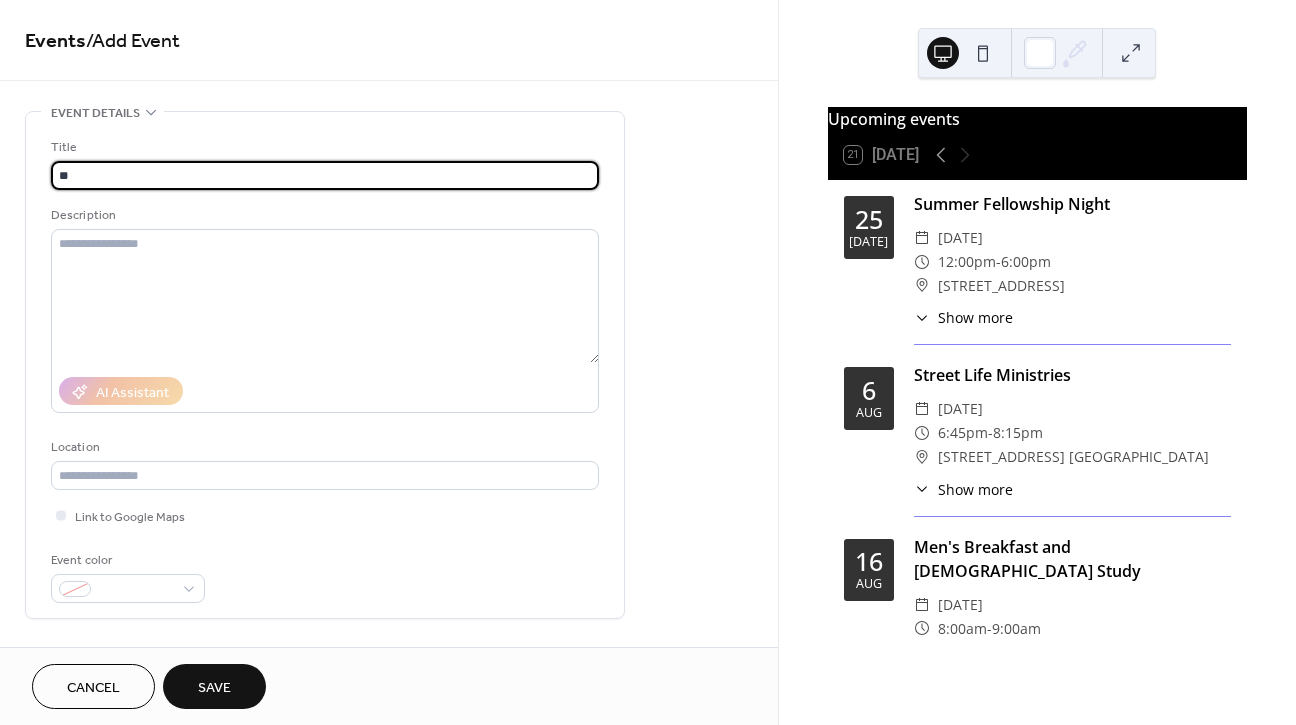 type on "*" 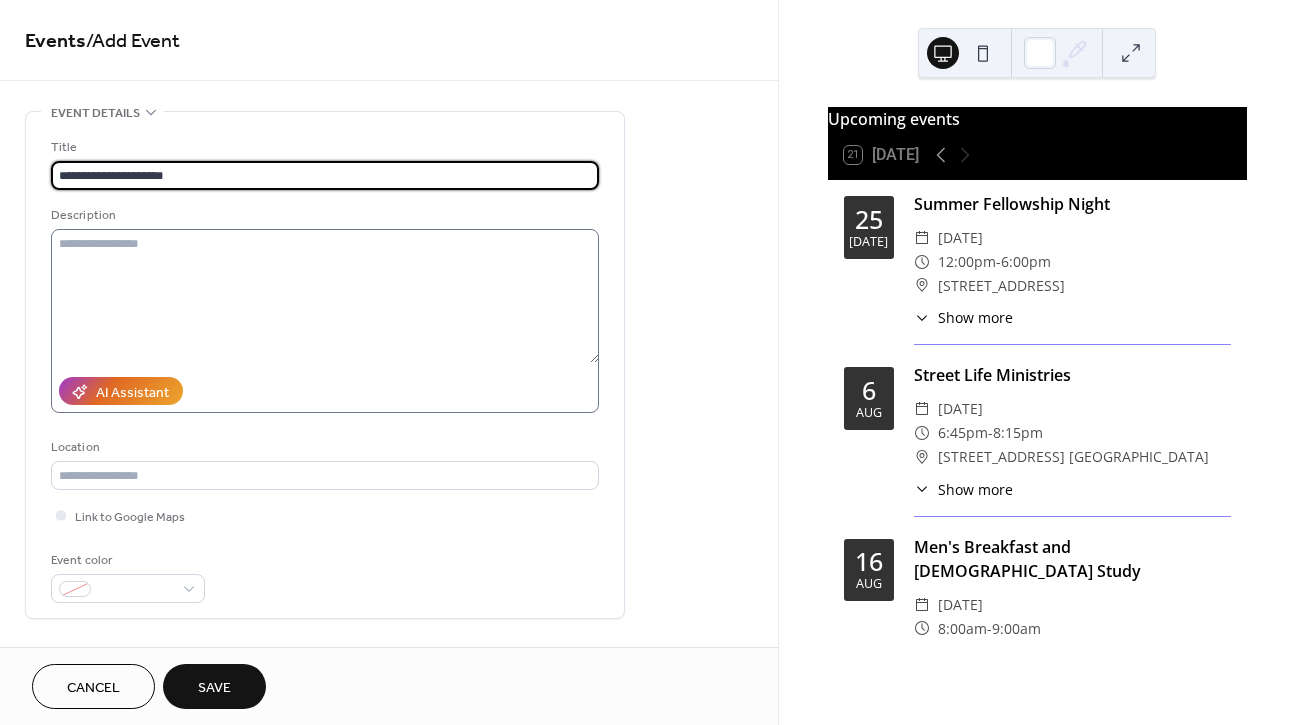 type on "**********" 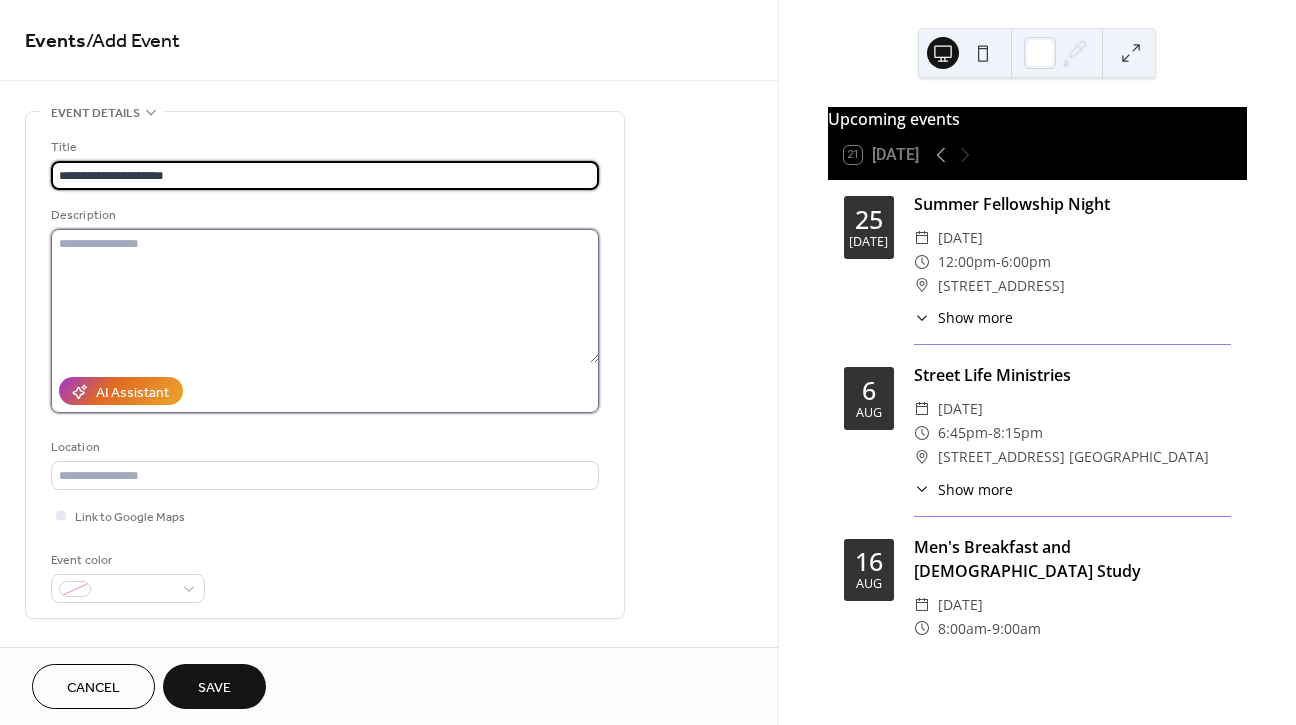 click at bounding box center (325, 296) 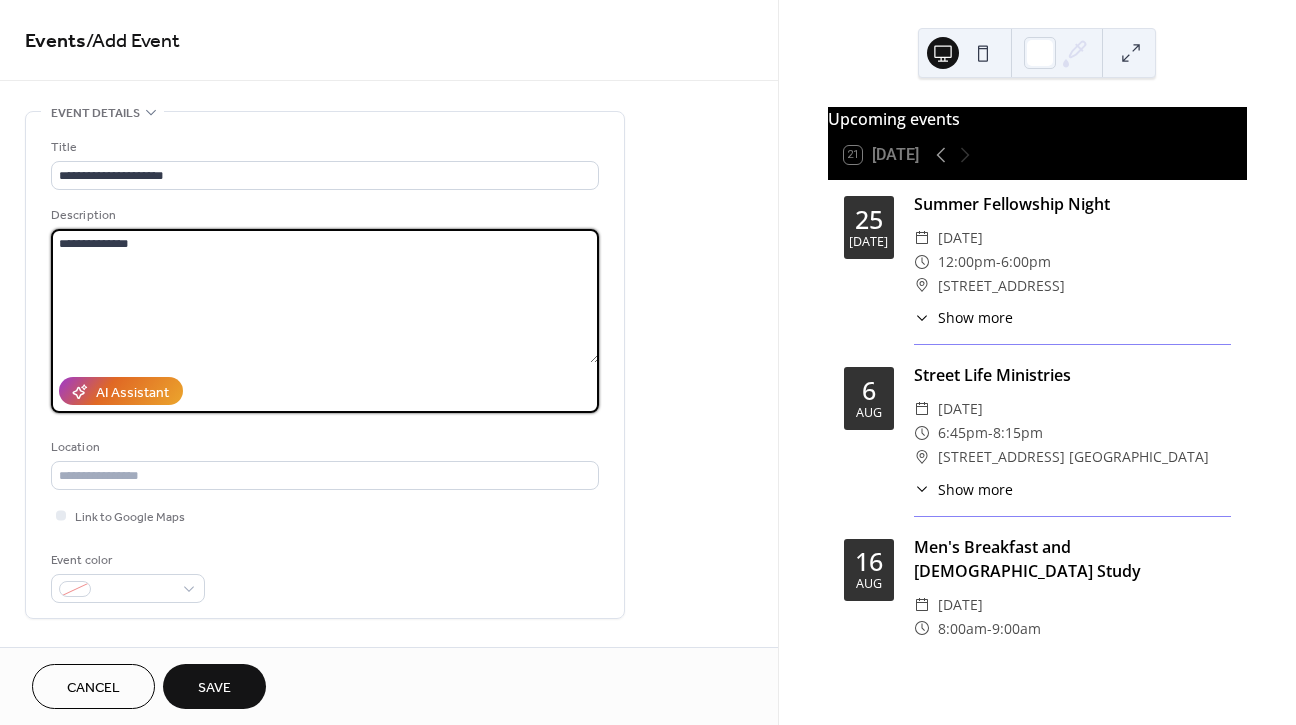 click on "**********" at bounding box center (325, 296) 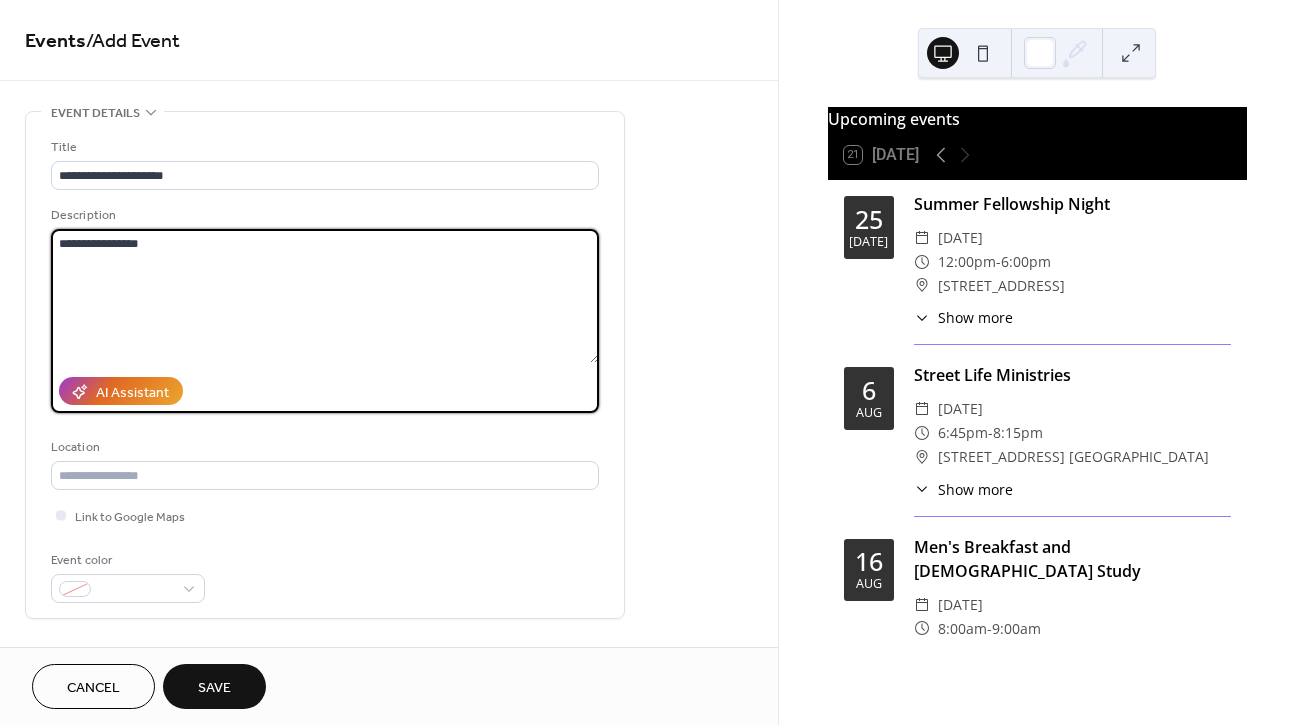 click on "**********" at bounding box center (325, 296) 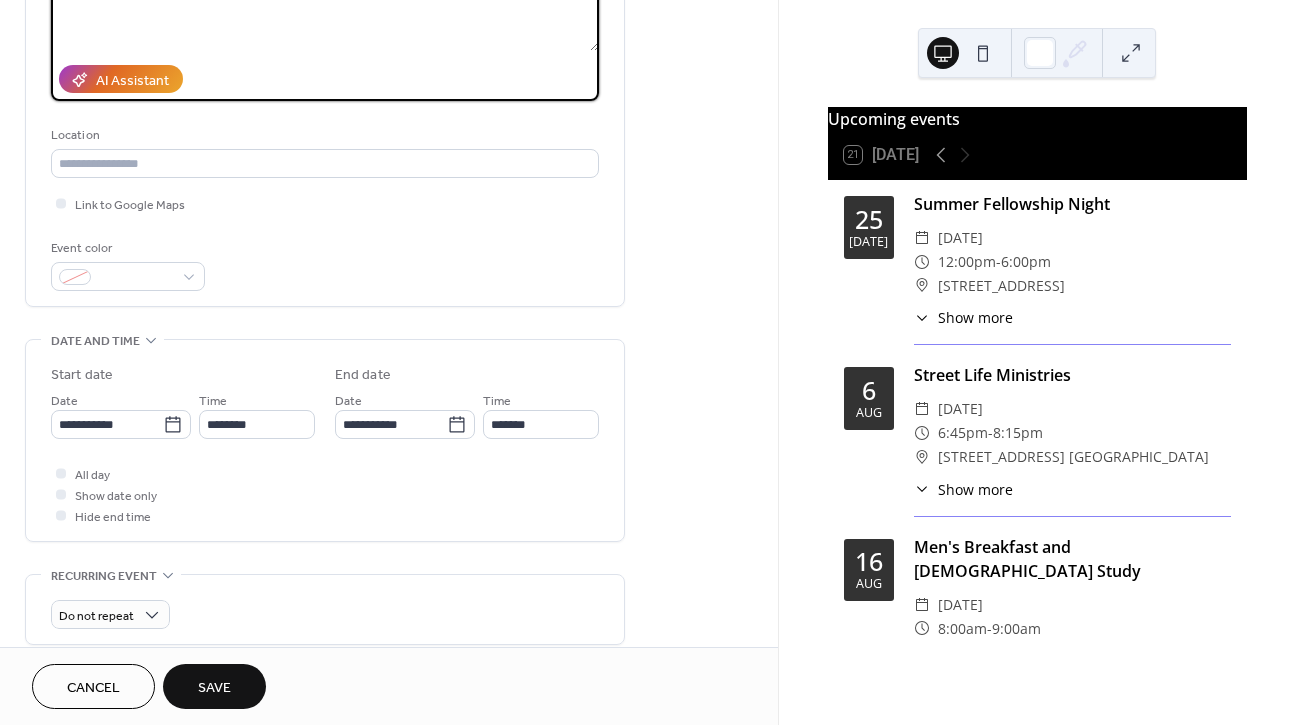 scroll, scrollTop: 341, scrollLeft: 0, axis: vertical 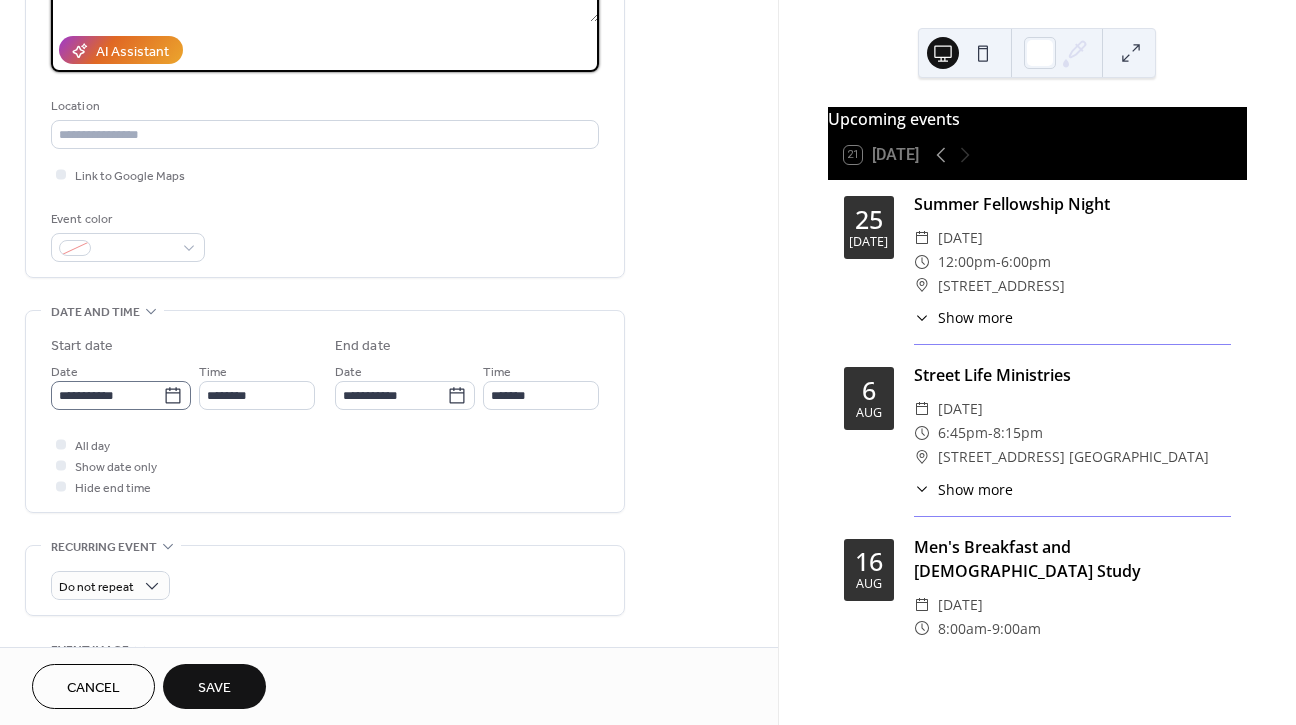 type on "**********" 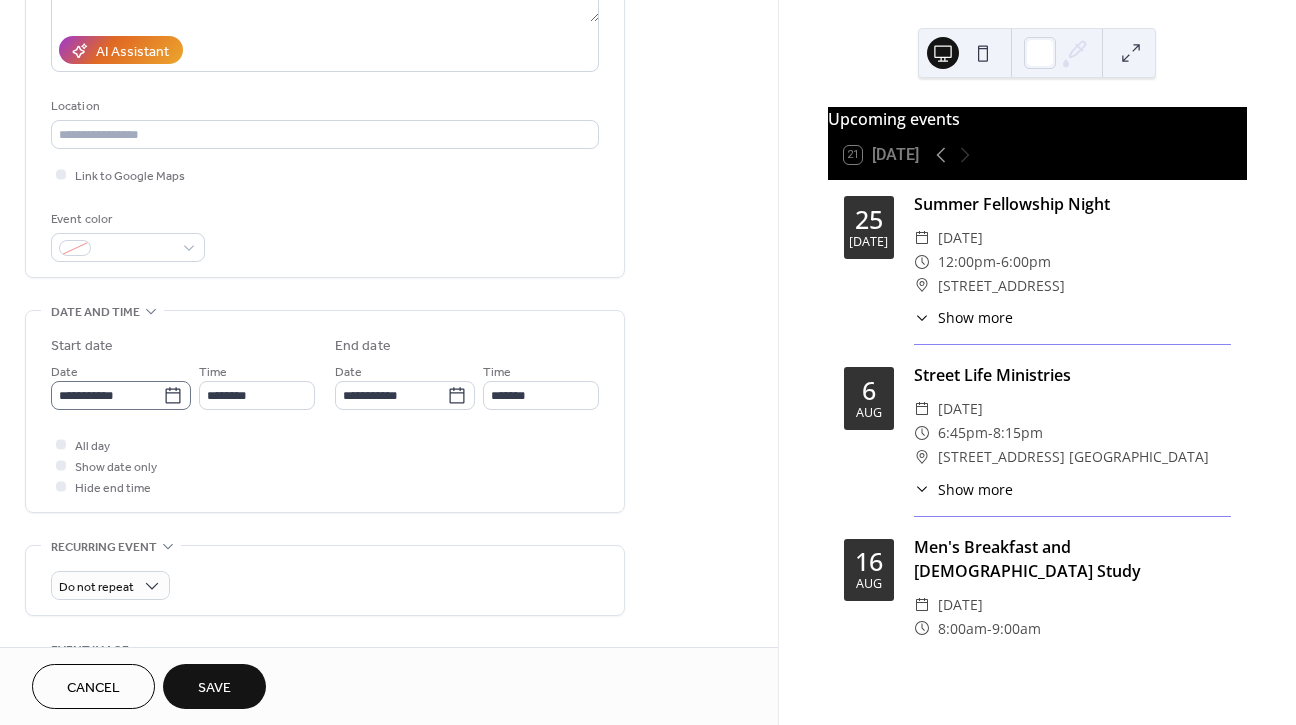 click 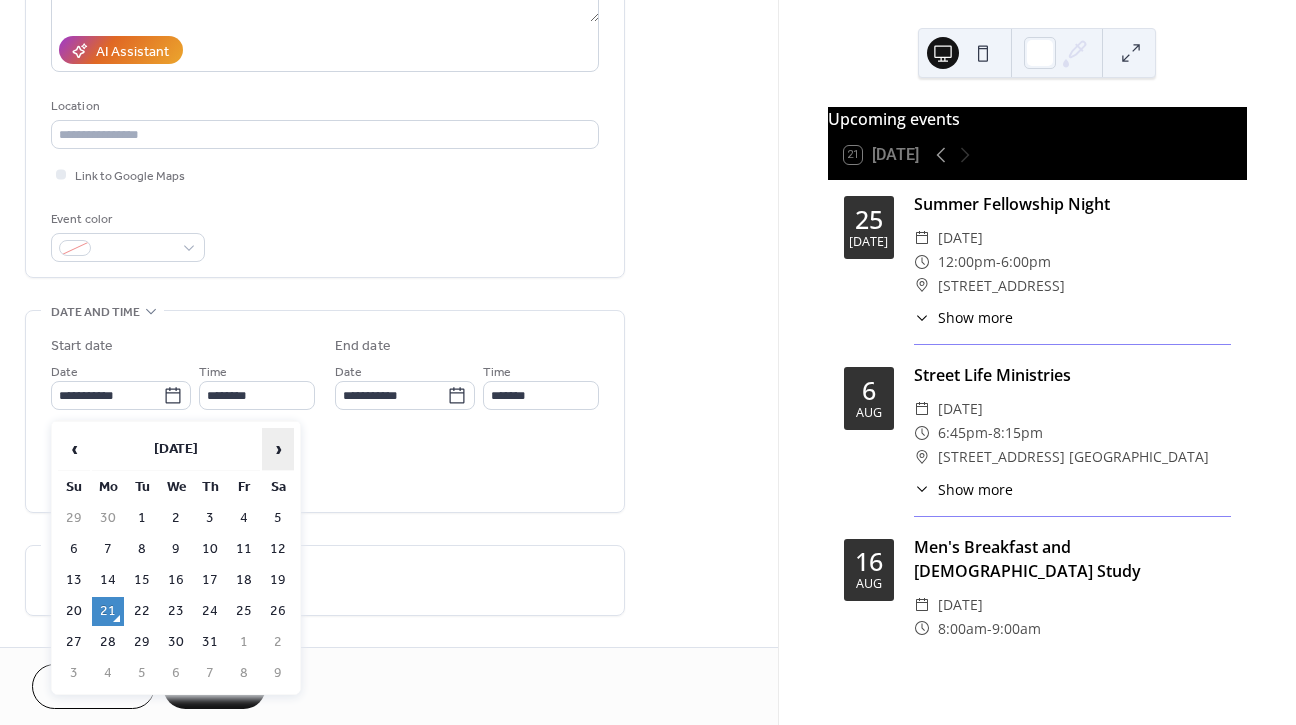 click on "›" at bounding box center (278, 449) 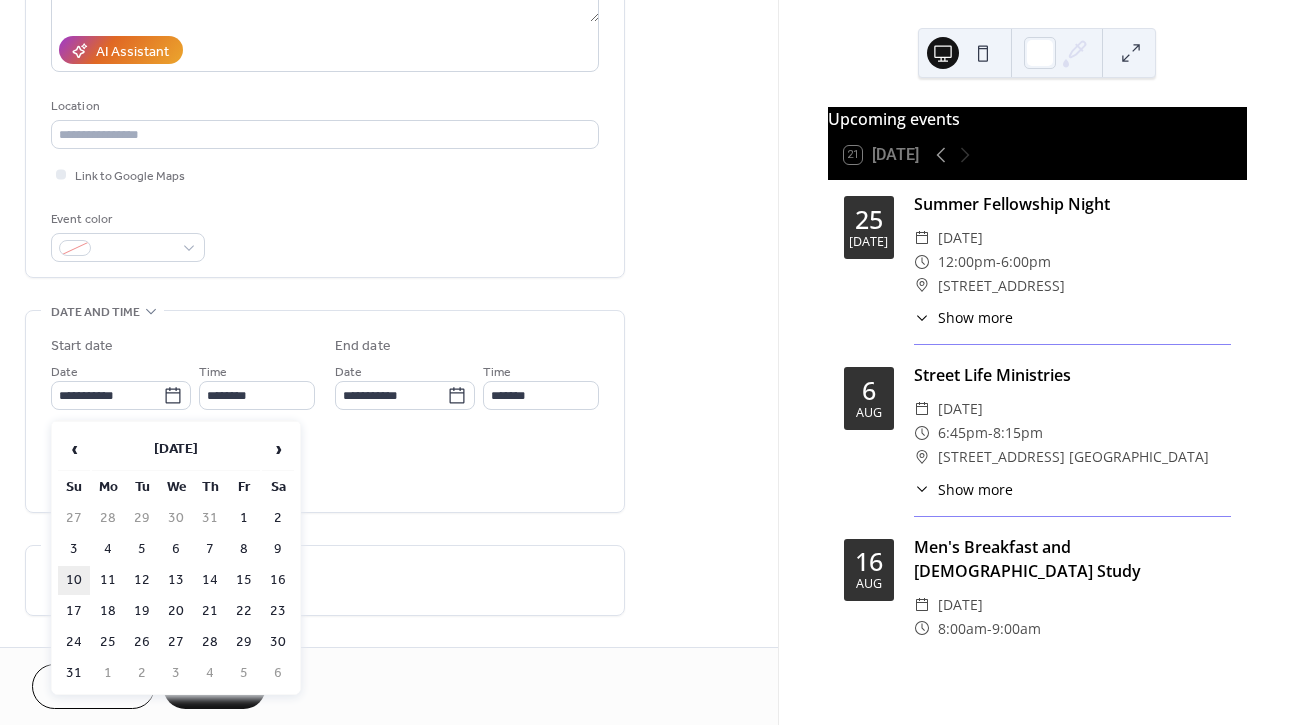 click on "10" at bounding box center [74, 580] 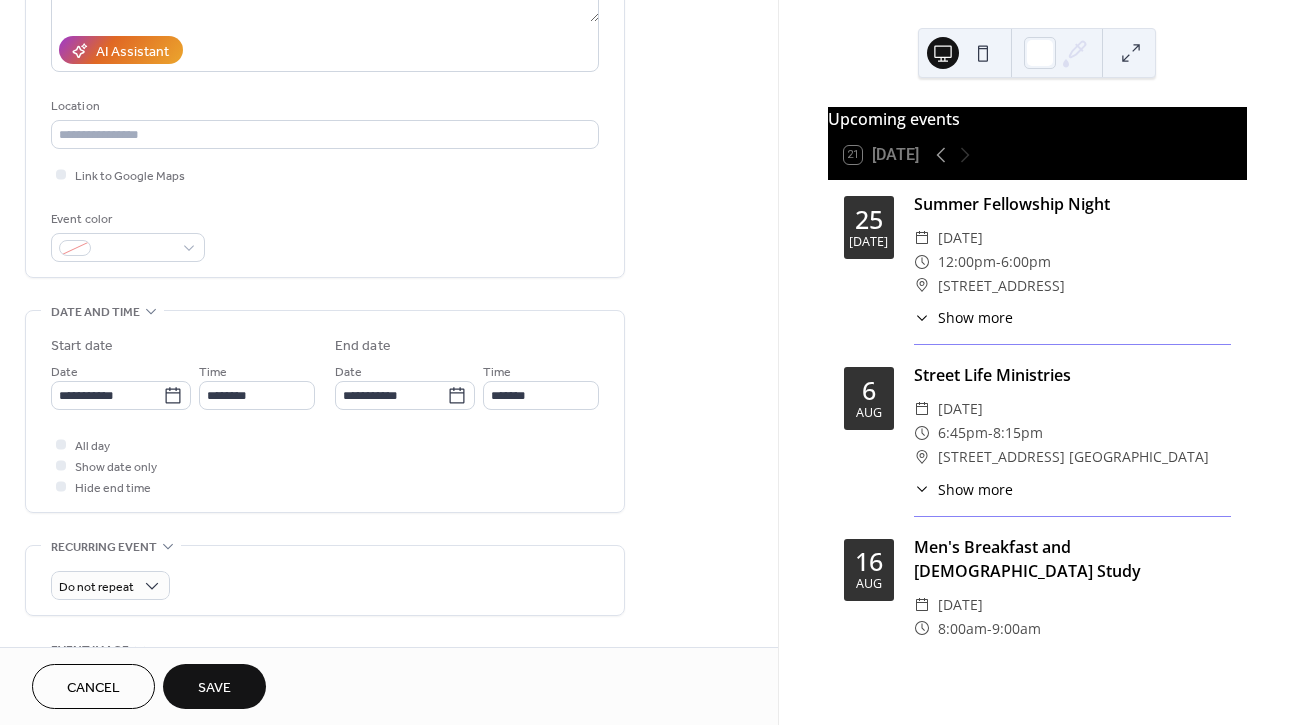 type on "**********" 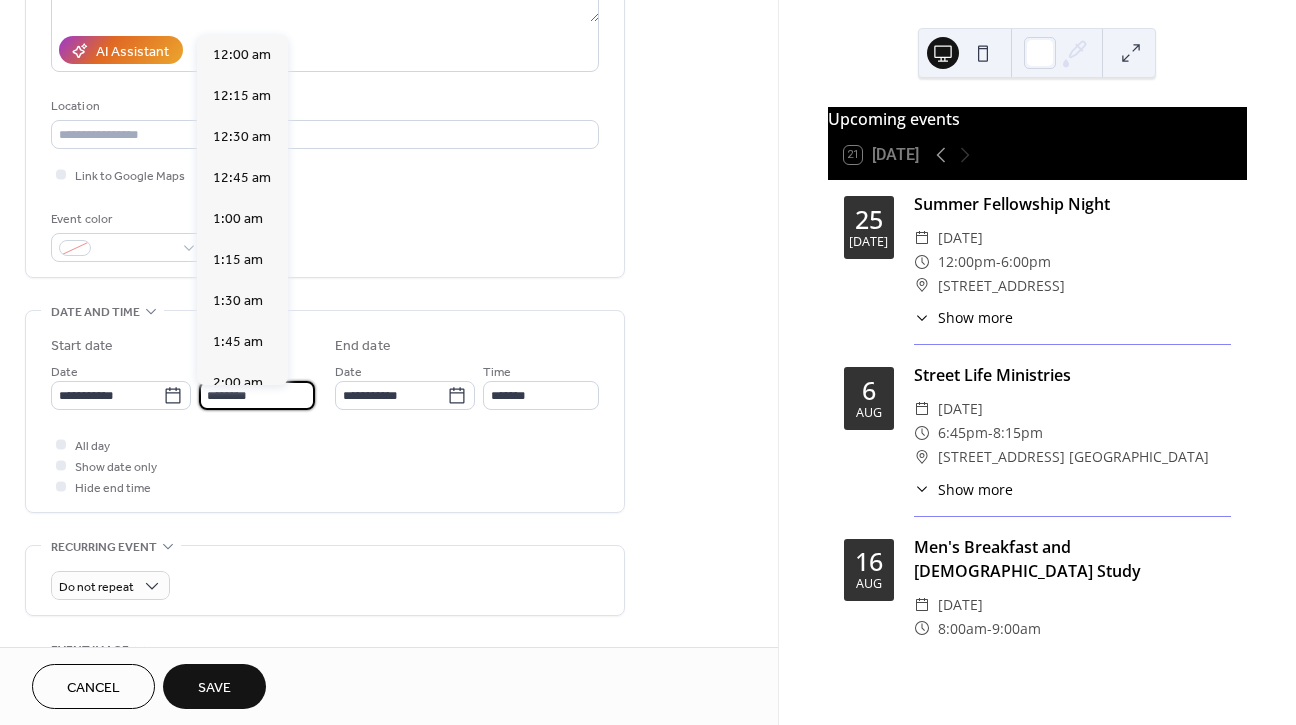 click on "********" at bounding box center [257, 395] 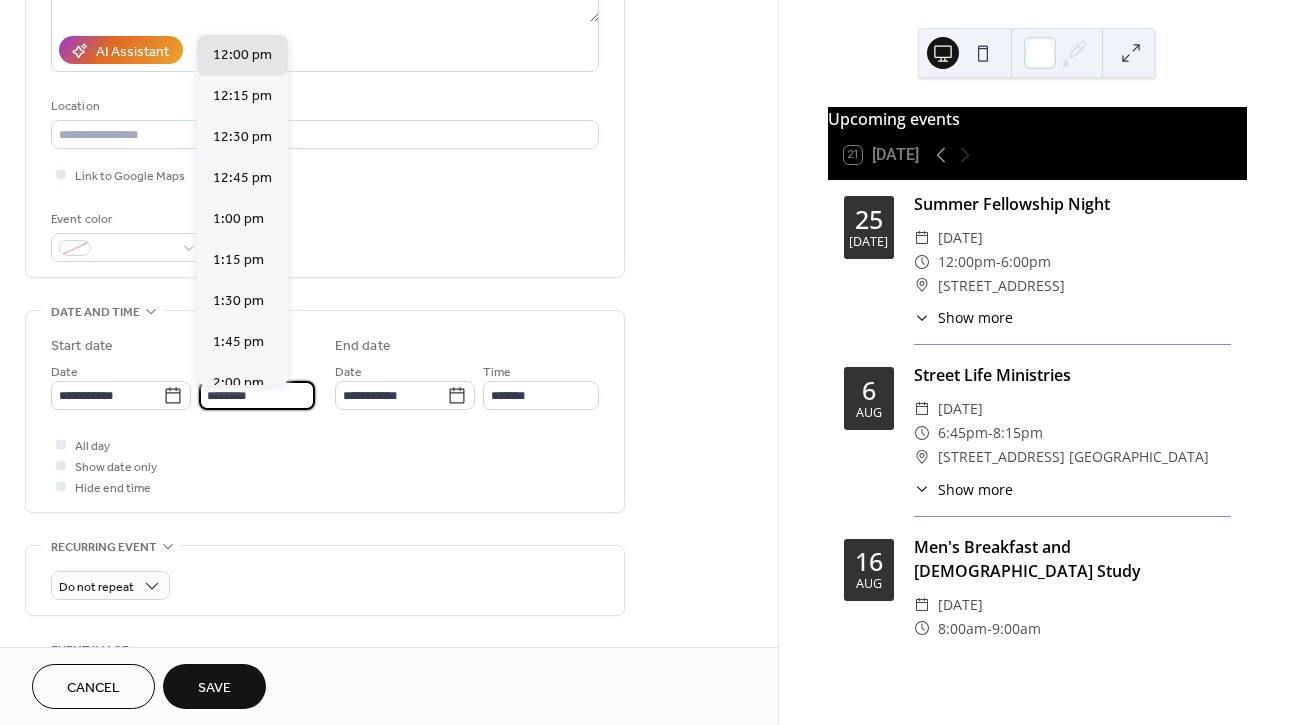 click on "**********" at bounding box center (325, 369) 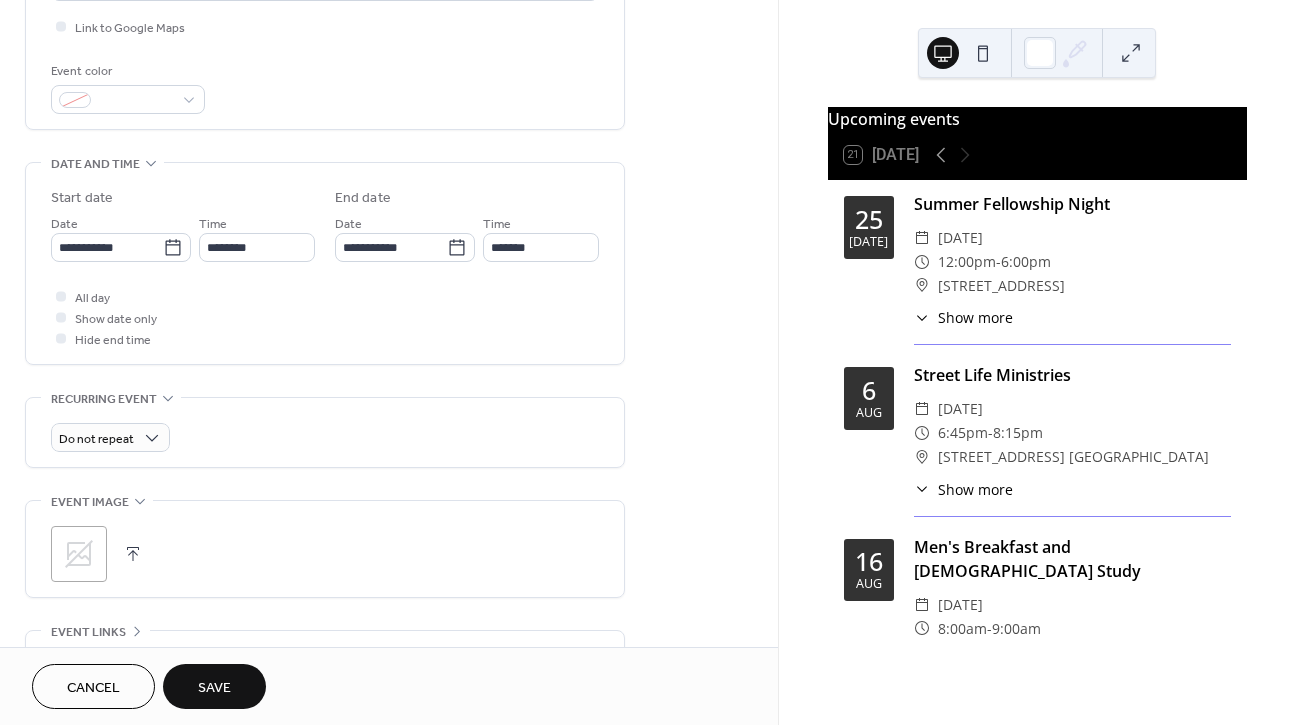 scroll, scrollTop: 625, scrollLeft: 0, axis: vertical 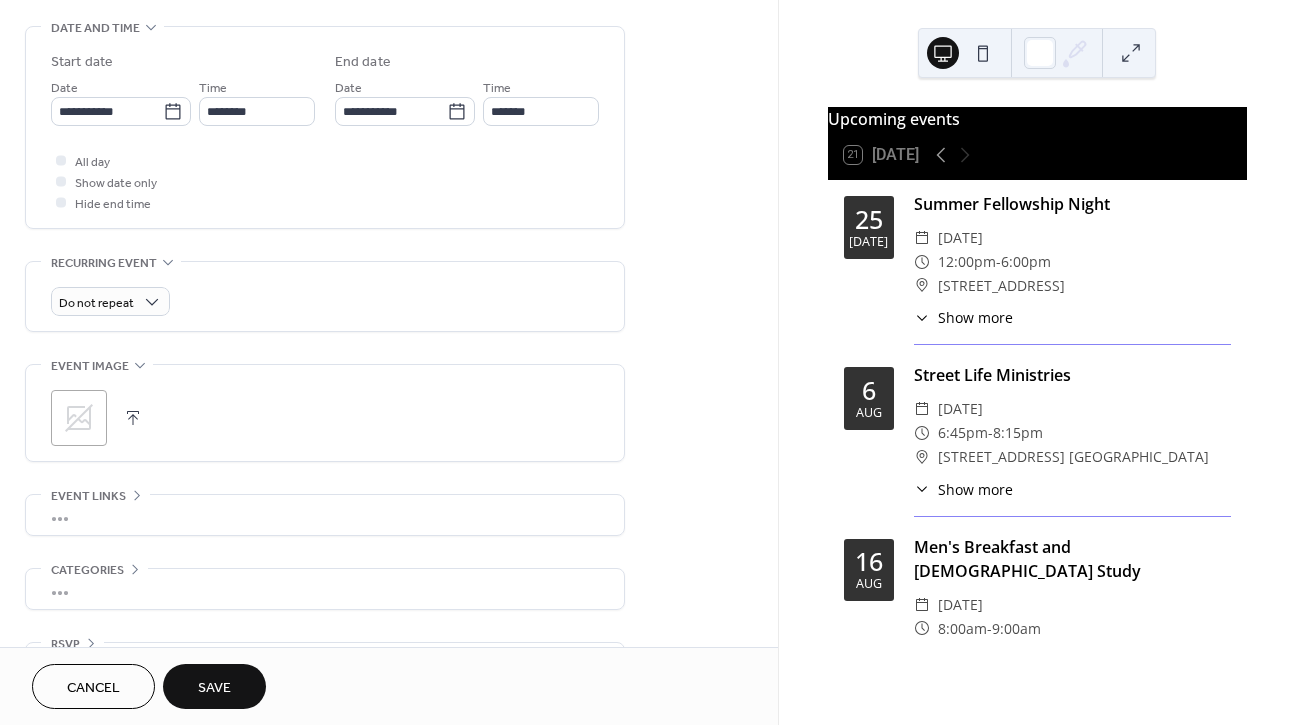 click on "Save" at bounding box center (214, 686) 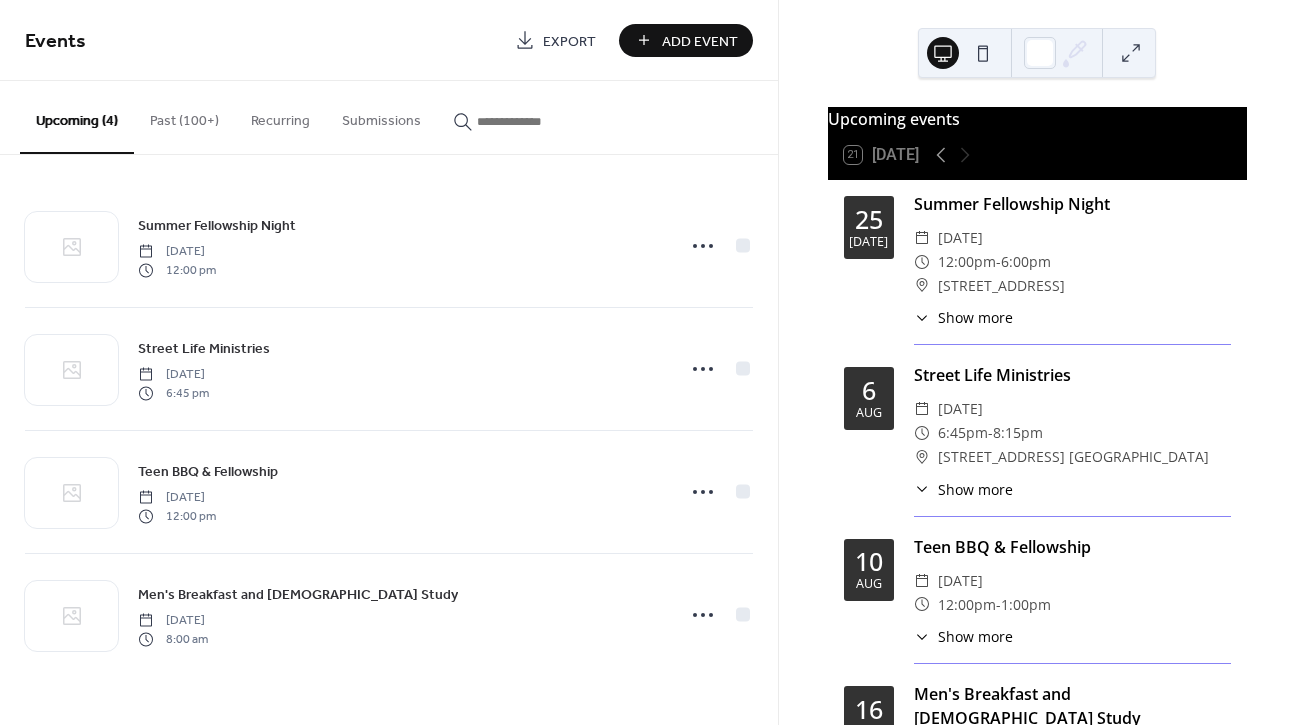 click on "Add Event" at bounding box center [700, 41] 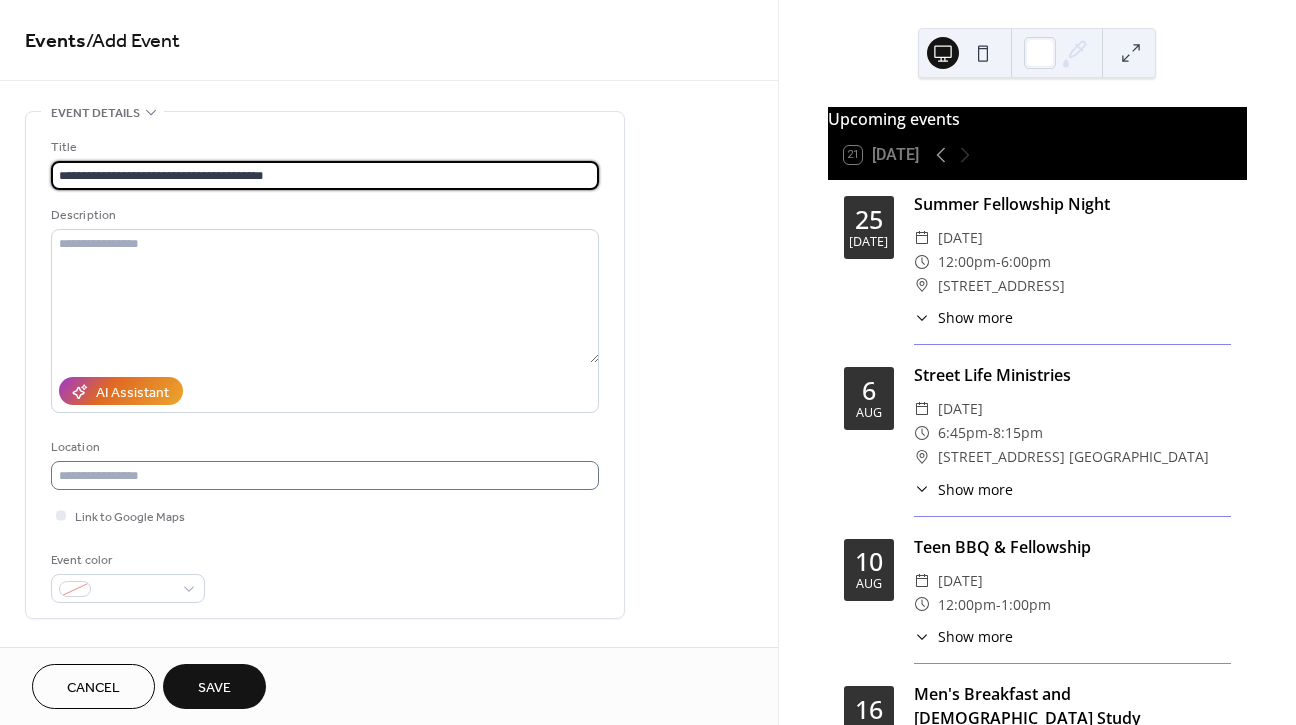 type on "**********" 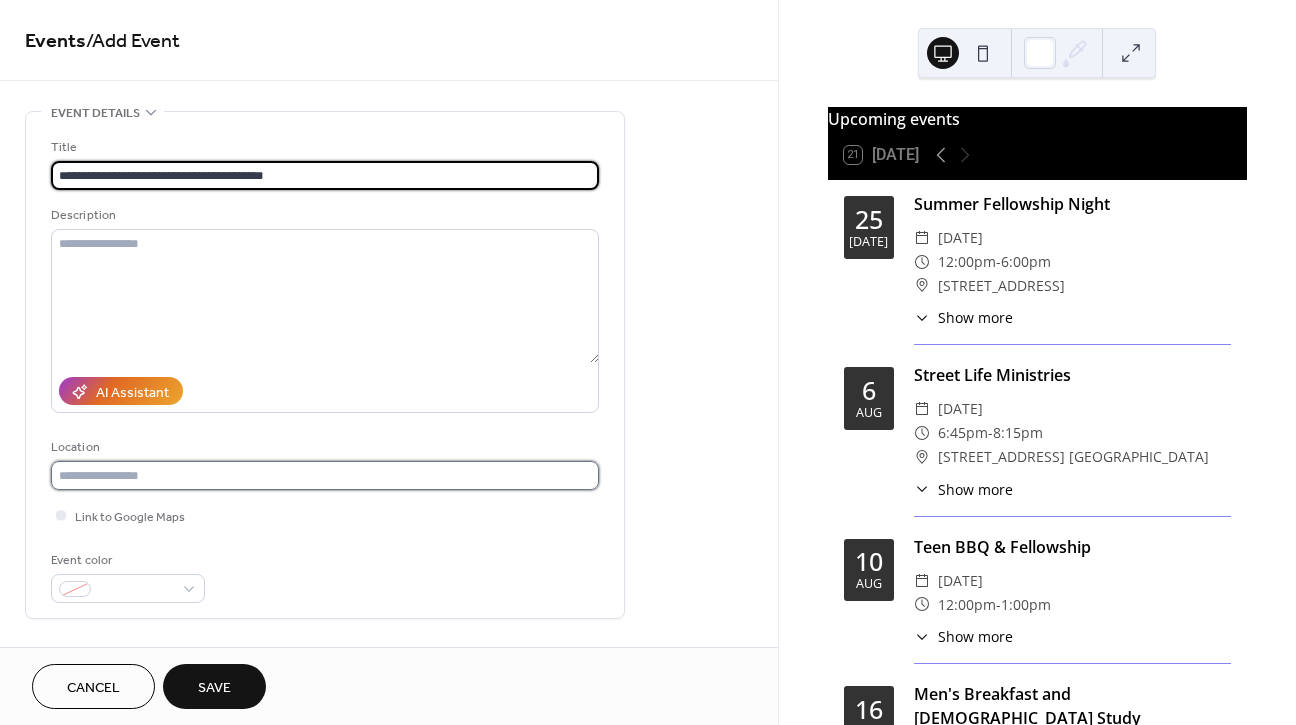click at bounding box center [325, 475] 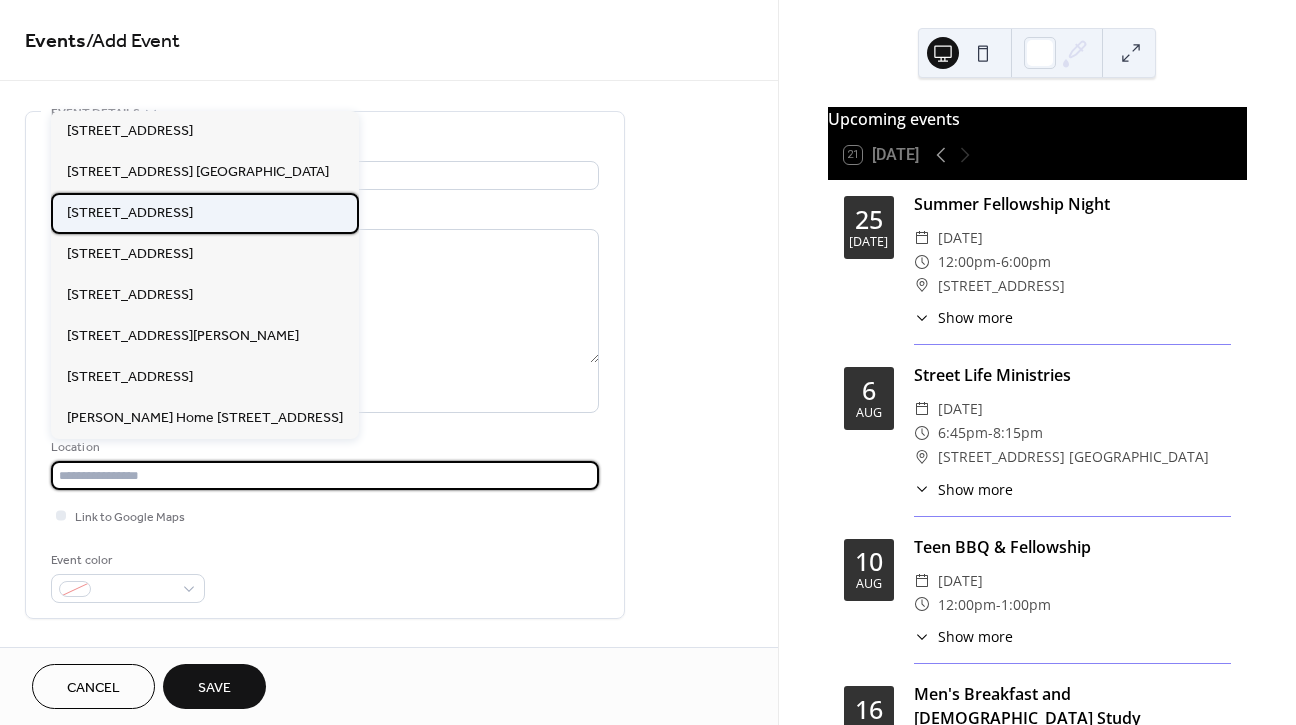 click on "[STREET_ADDRESS]" at bounding box center (130, 213) 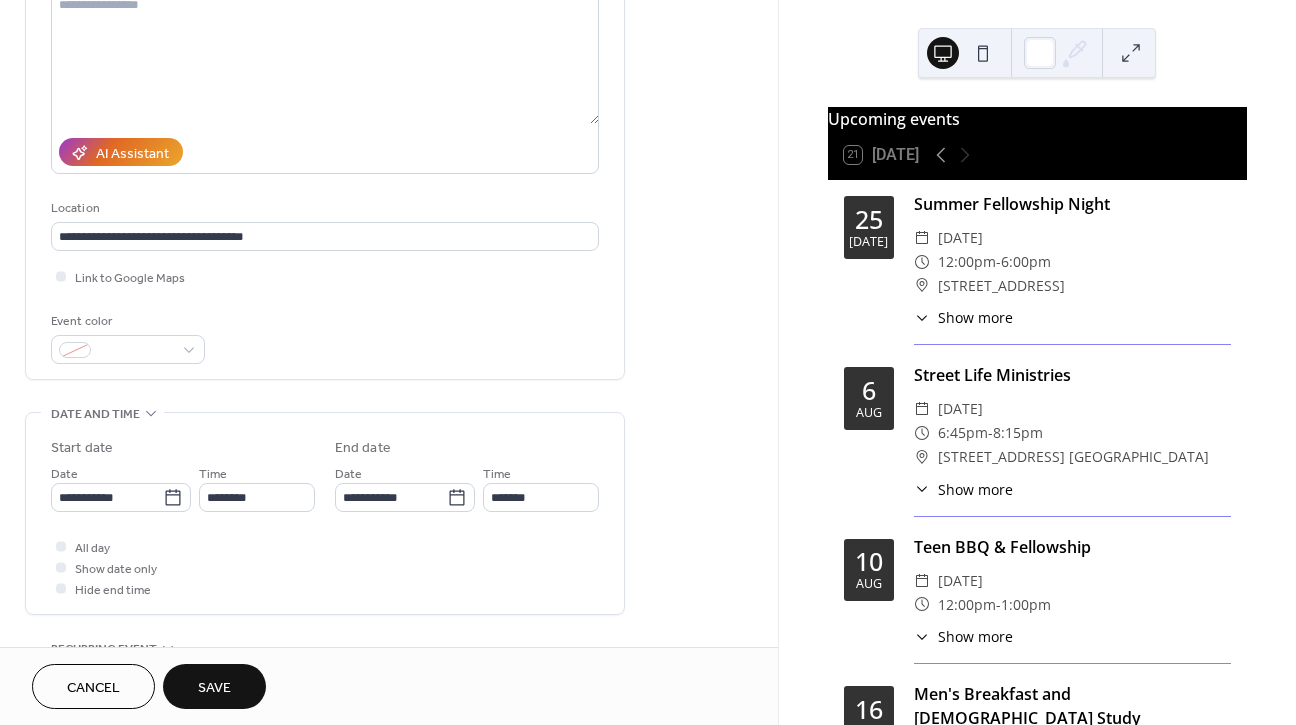 scroll, scrollTop: 246, scrollLeft: 0, axis: vertical 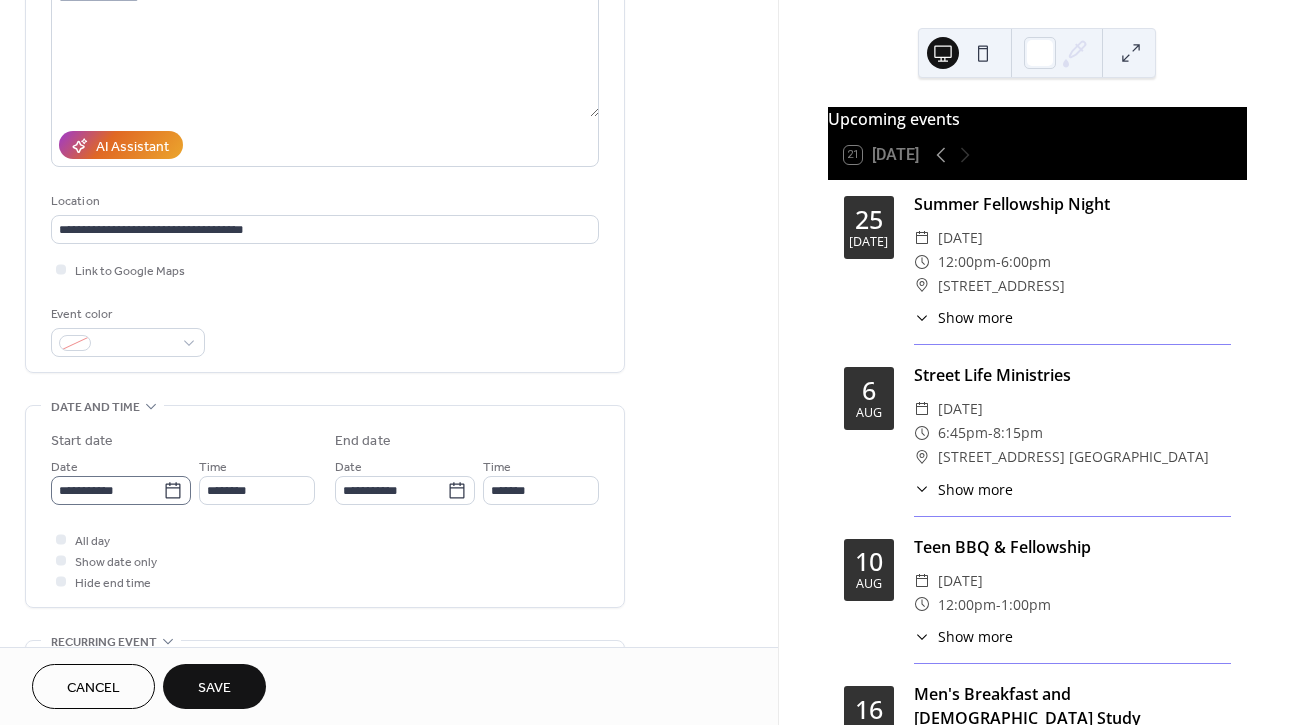 click 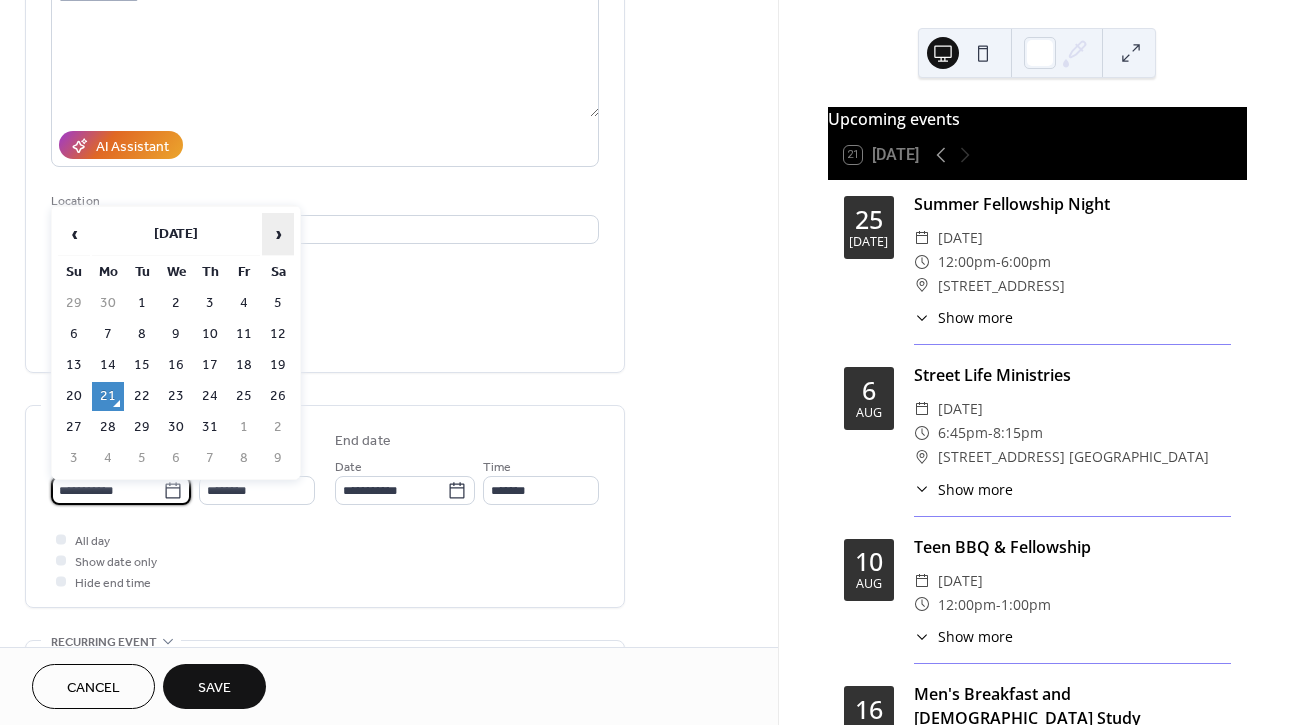 click on "›" at bounding box center [278, 234] 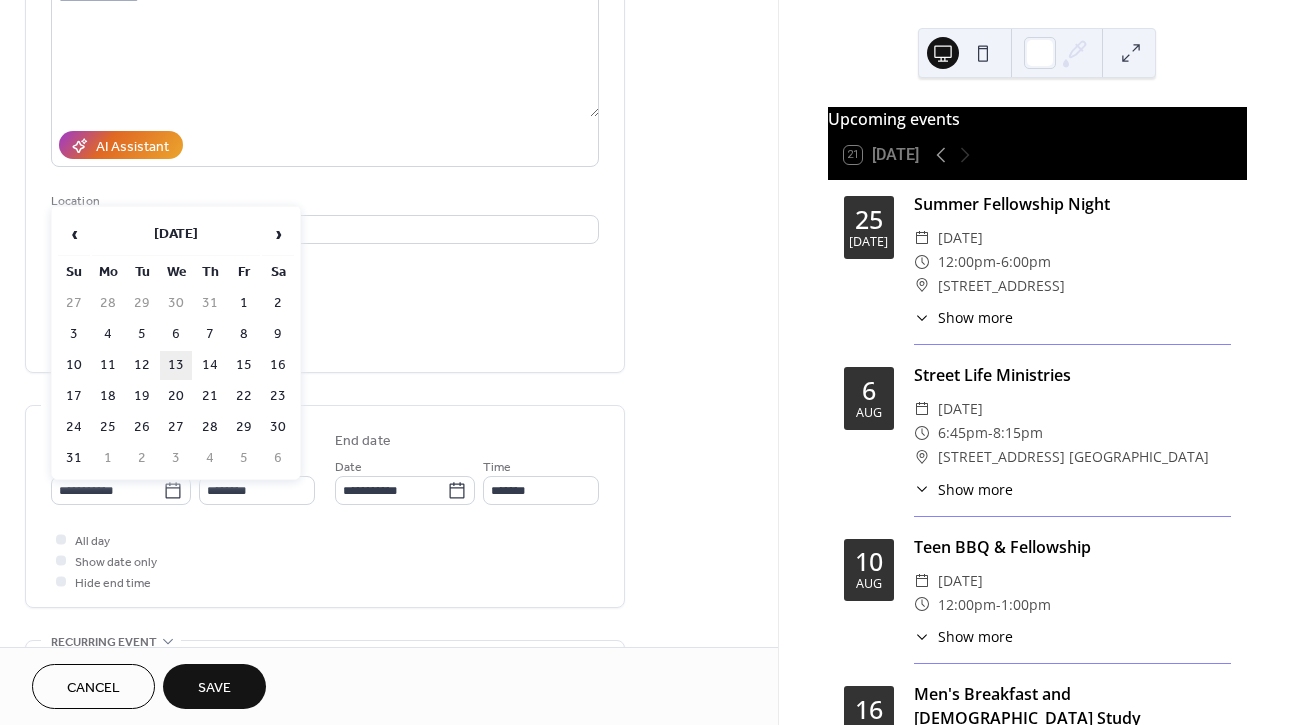 click on "13" at bounding box center [176, 365] 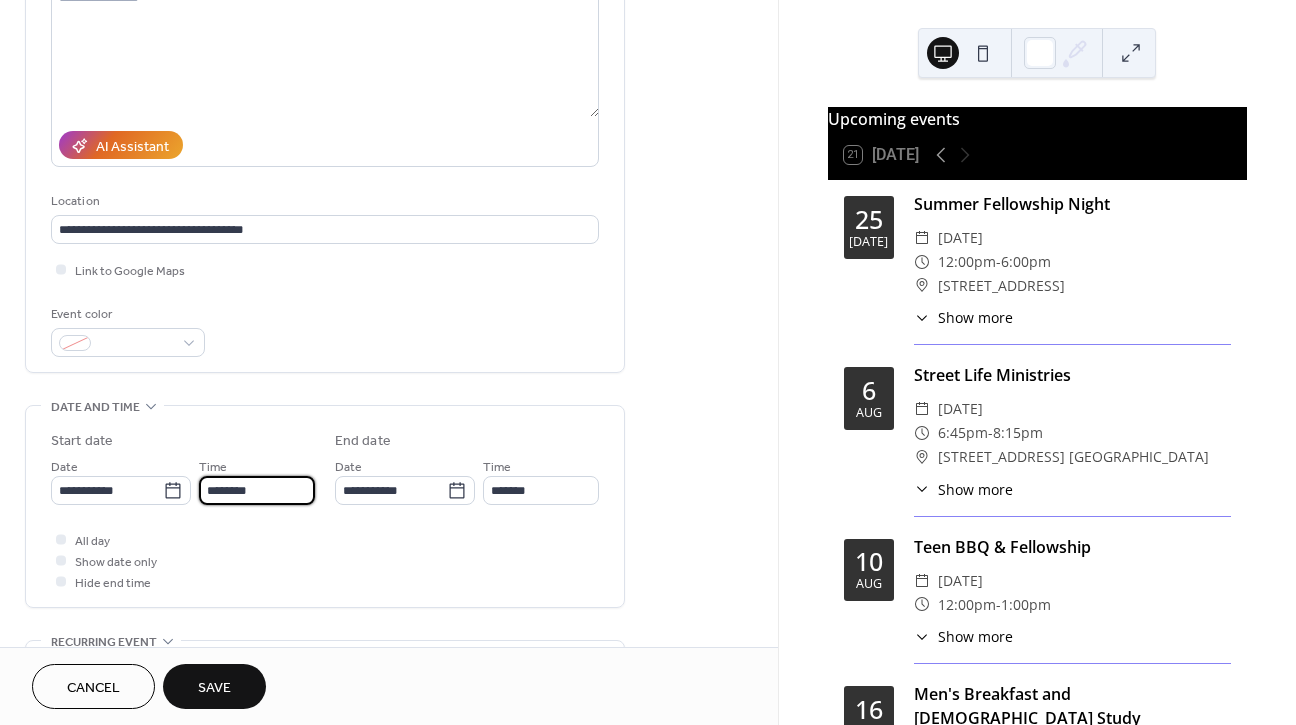 click on "********" at bounding box center (257, 490) 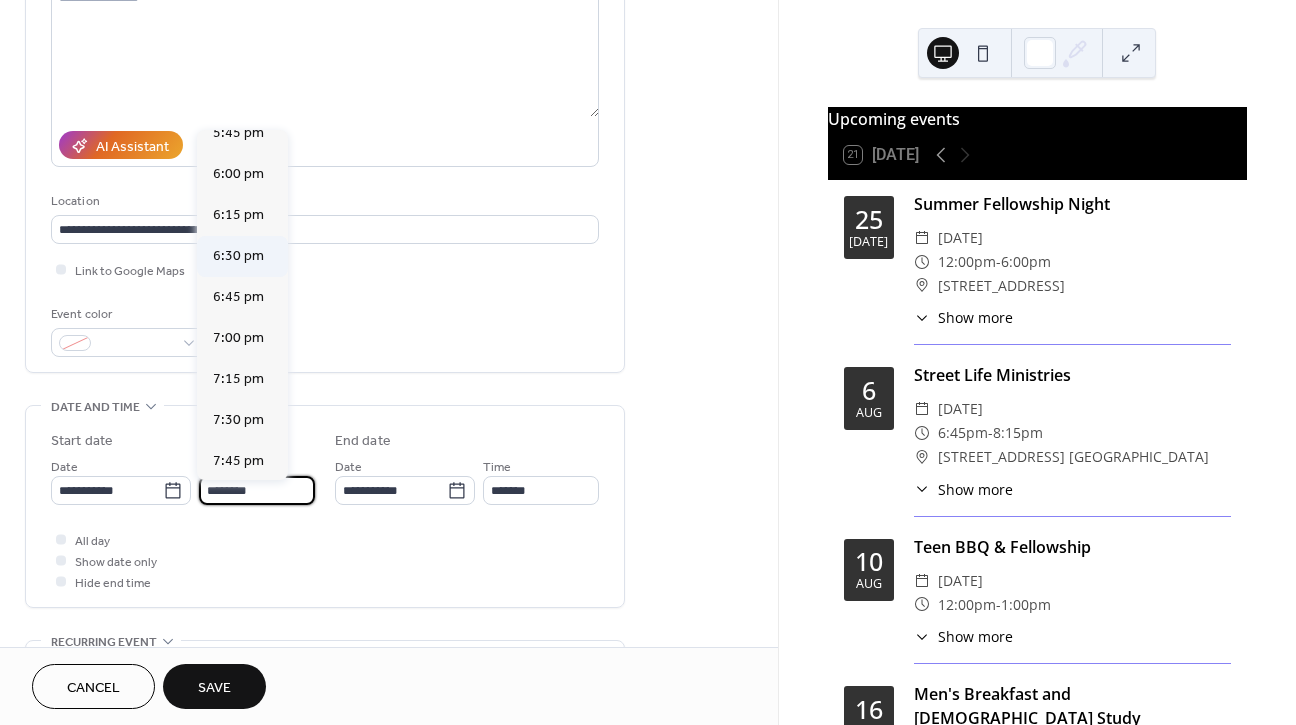 scroll, scrollTop: 2897, scrollLeft: 0, axis: vertical 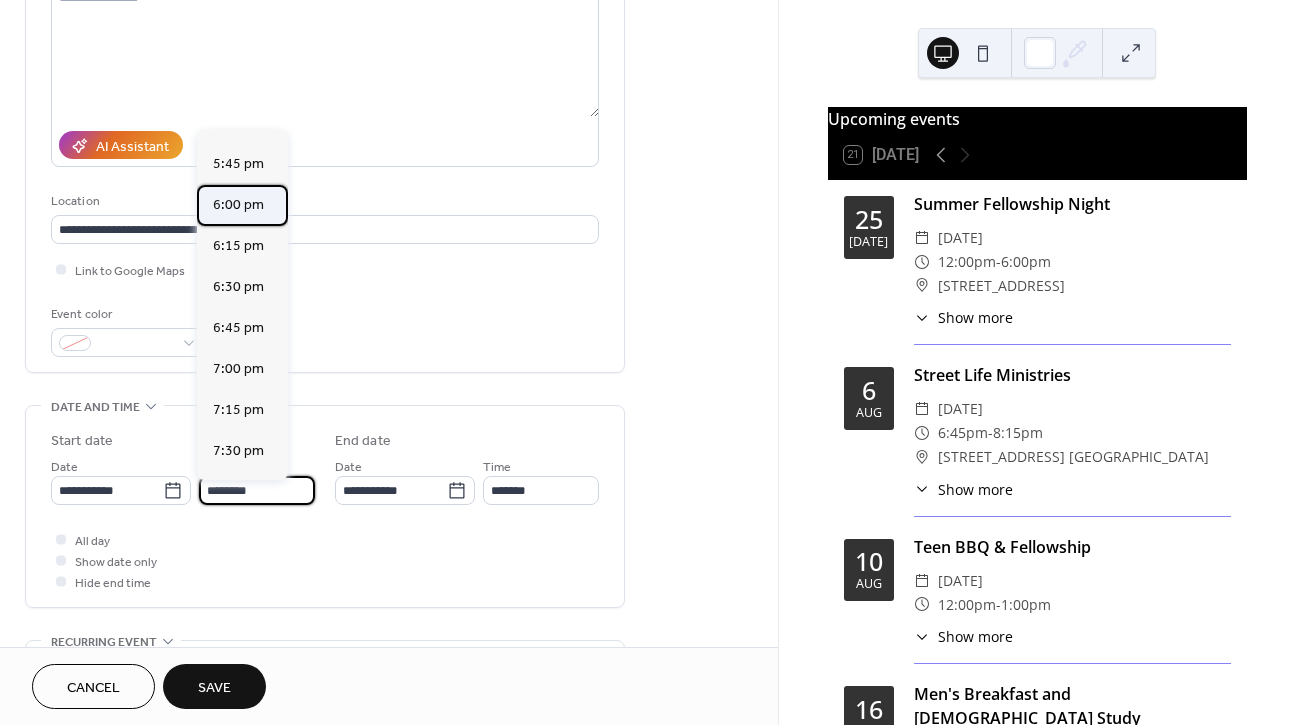 click on "6:00 pm" at bounding box center (238, 205) 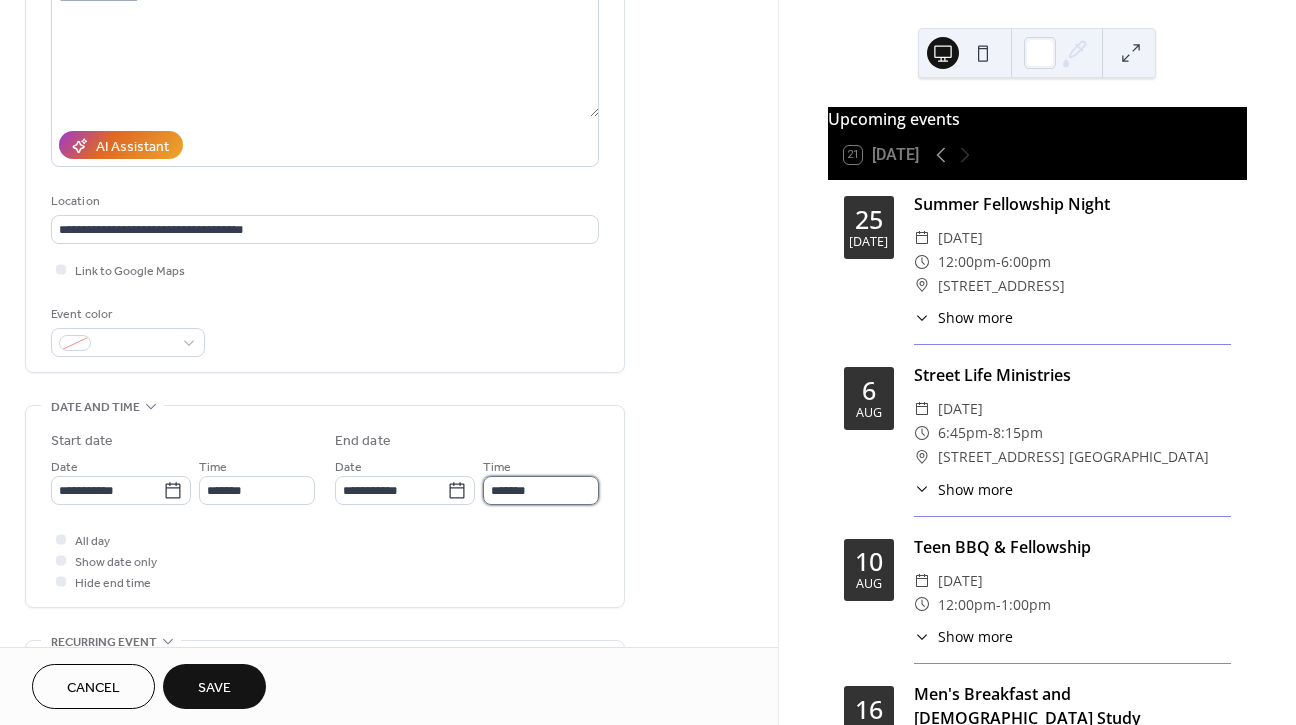 click on "*******" at bounding box center (541, 490) 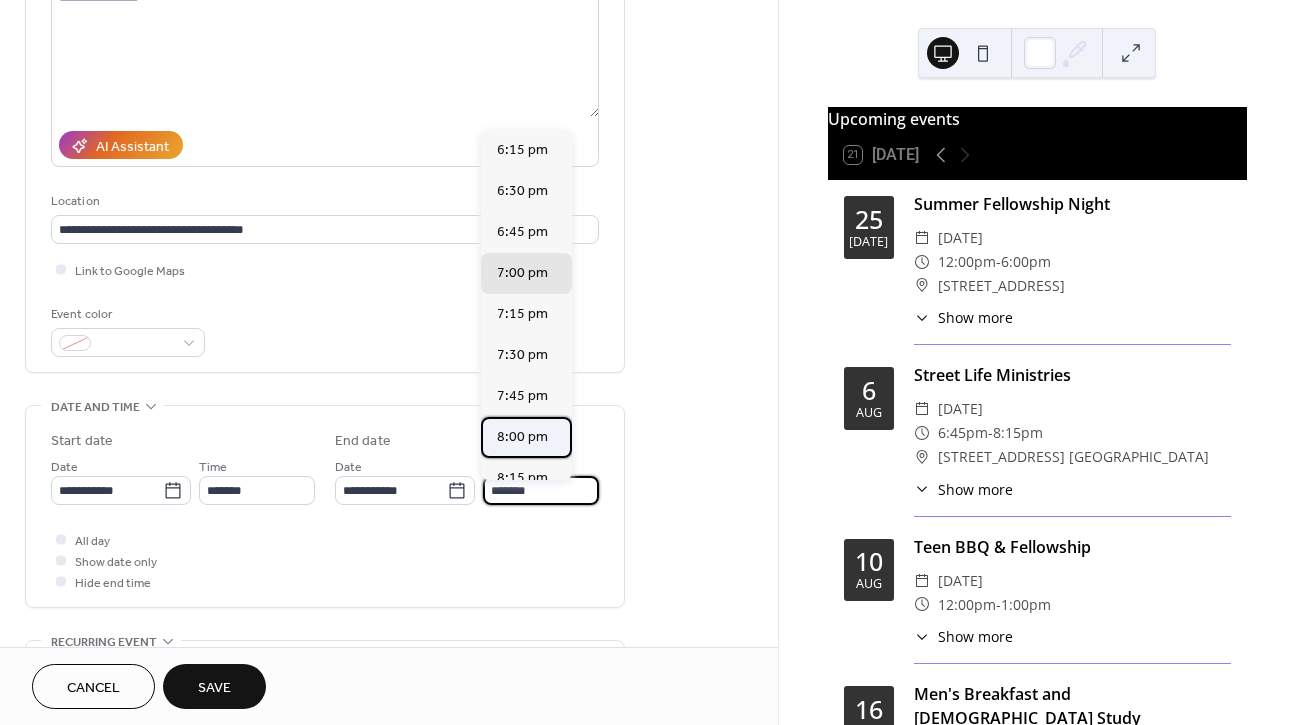 click on "8:00 pm" at bounding box center (522, 437) 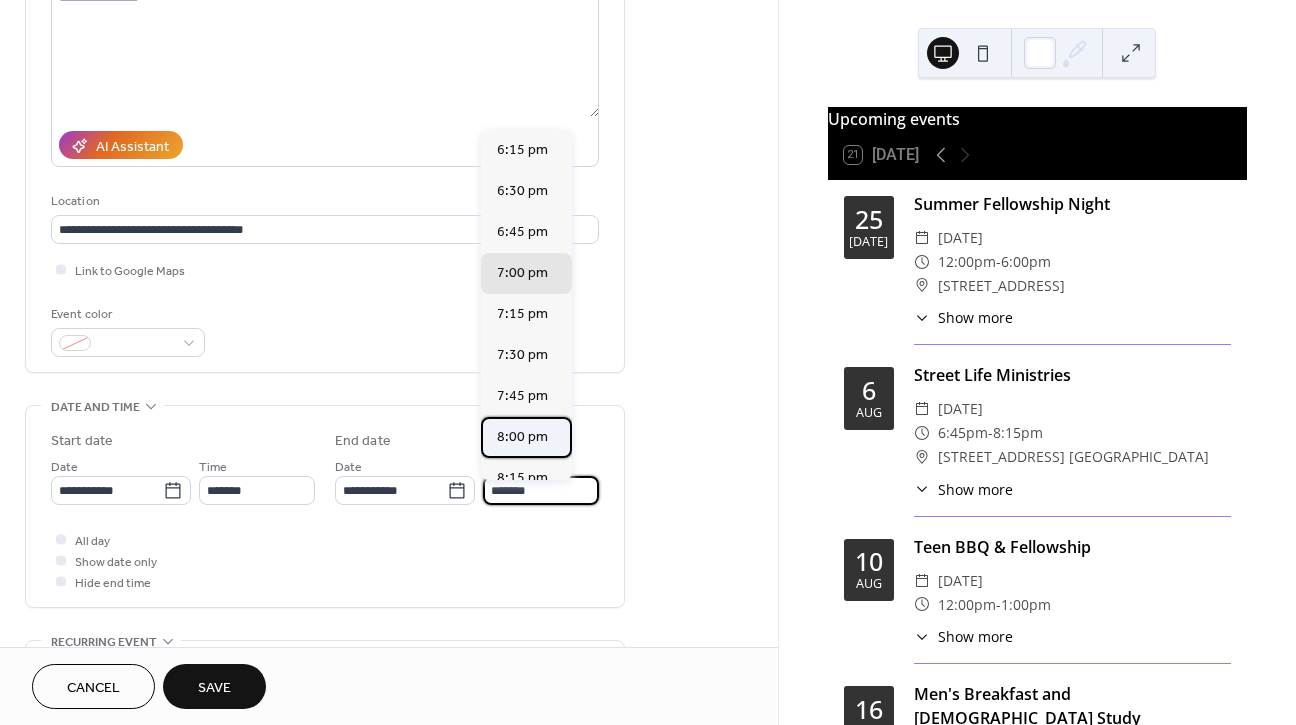 type on "*******" 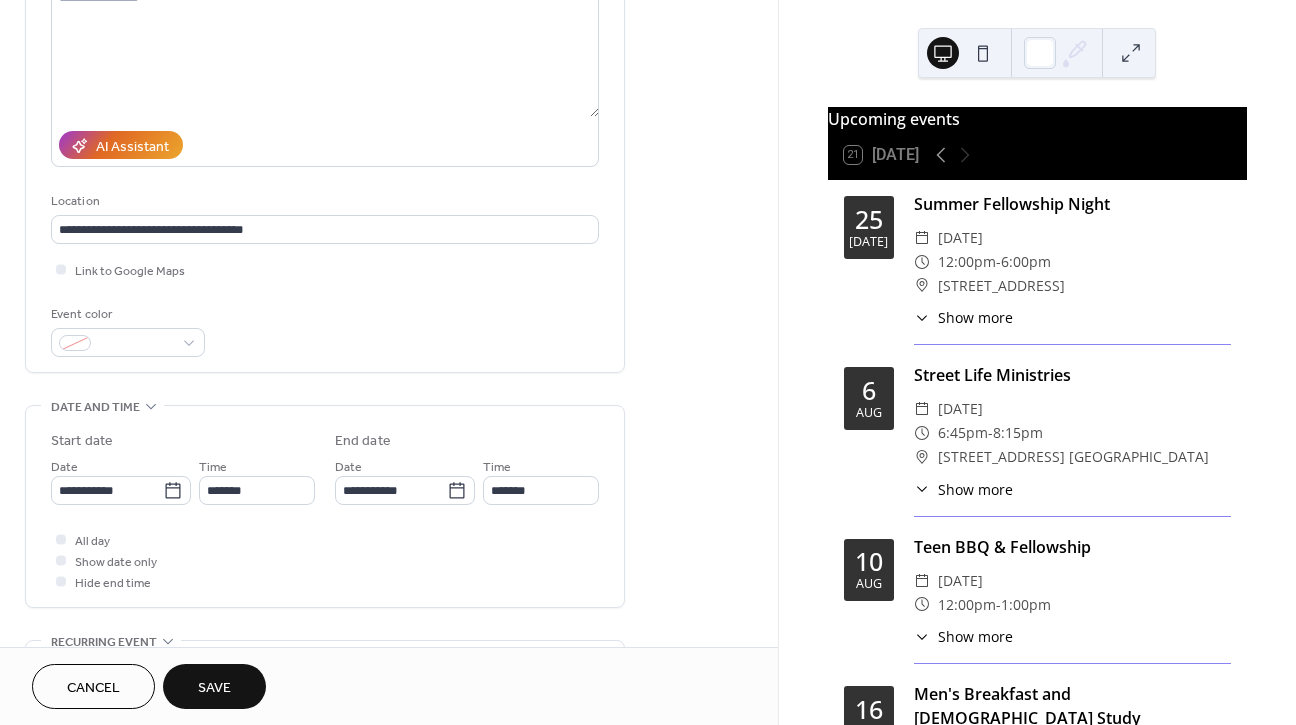 click on "Save" at bounding box center (214, 686) 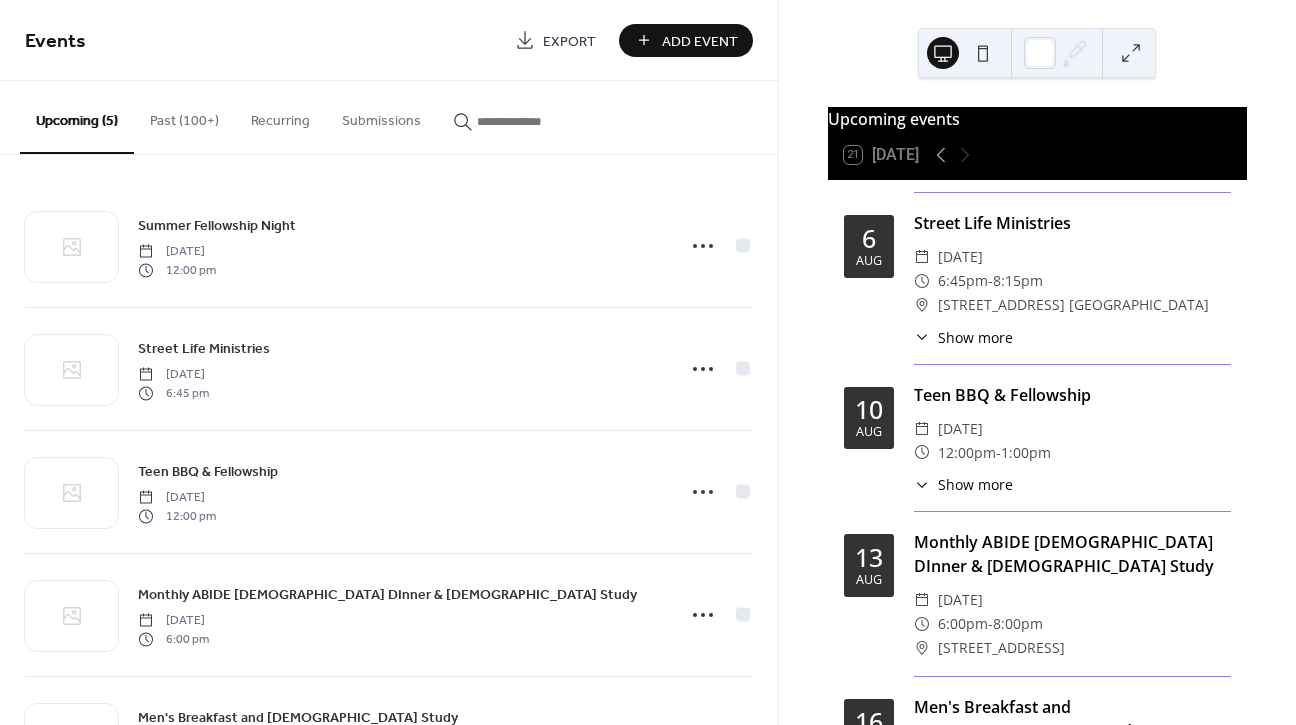 scroll, scrollTop: 153, scrollLeft: 0, axis: vertical 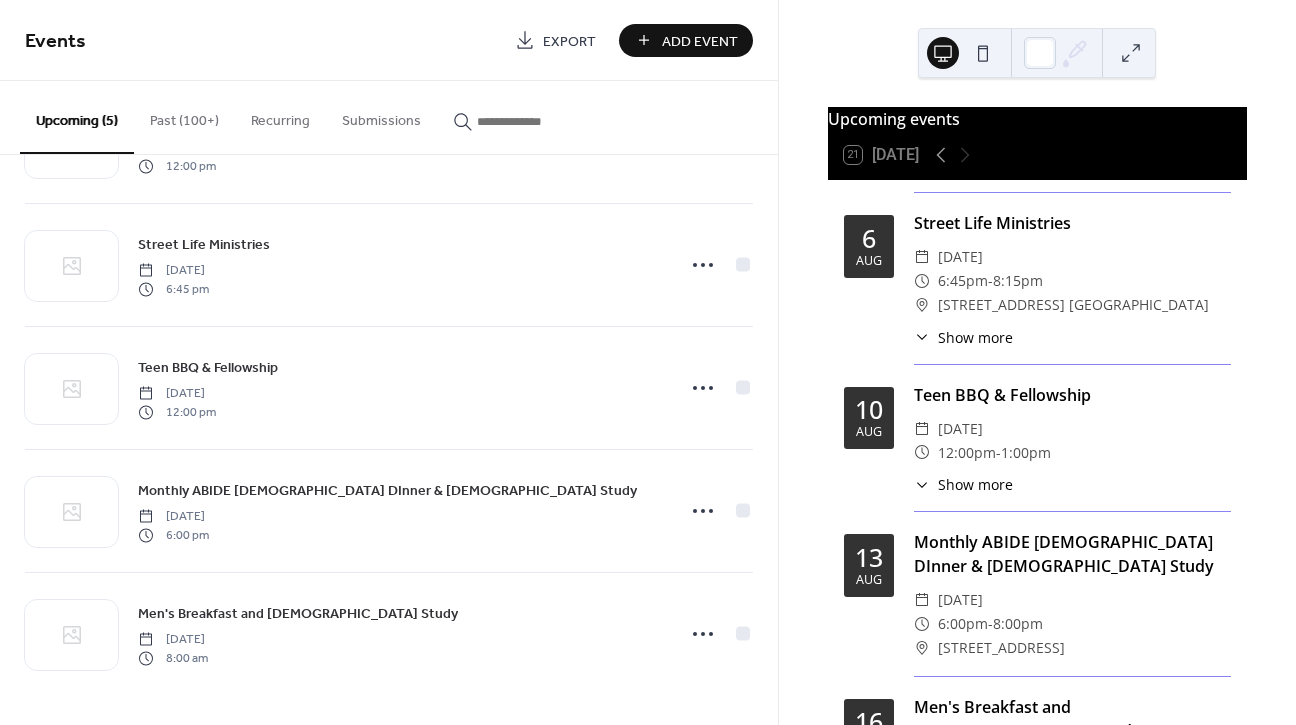 click on "Add Event" at bounding box center [700, 41] 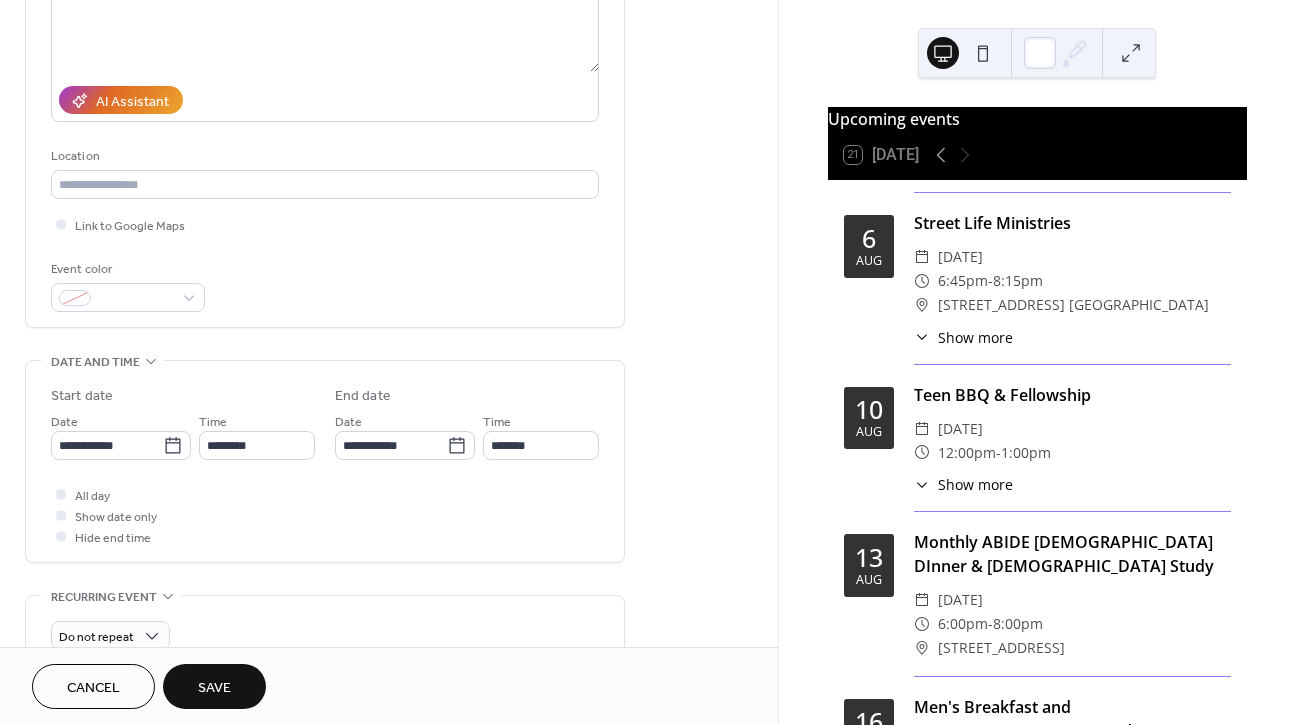 scroll, scrollTop: 302, scrollLeft: 0, axis: vertical 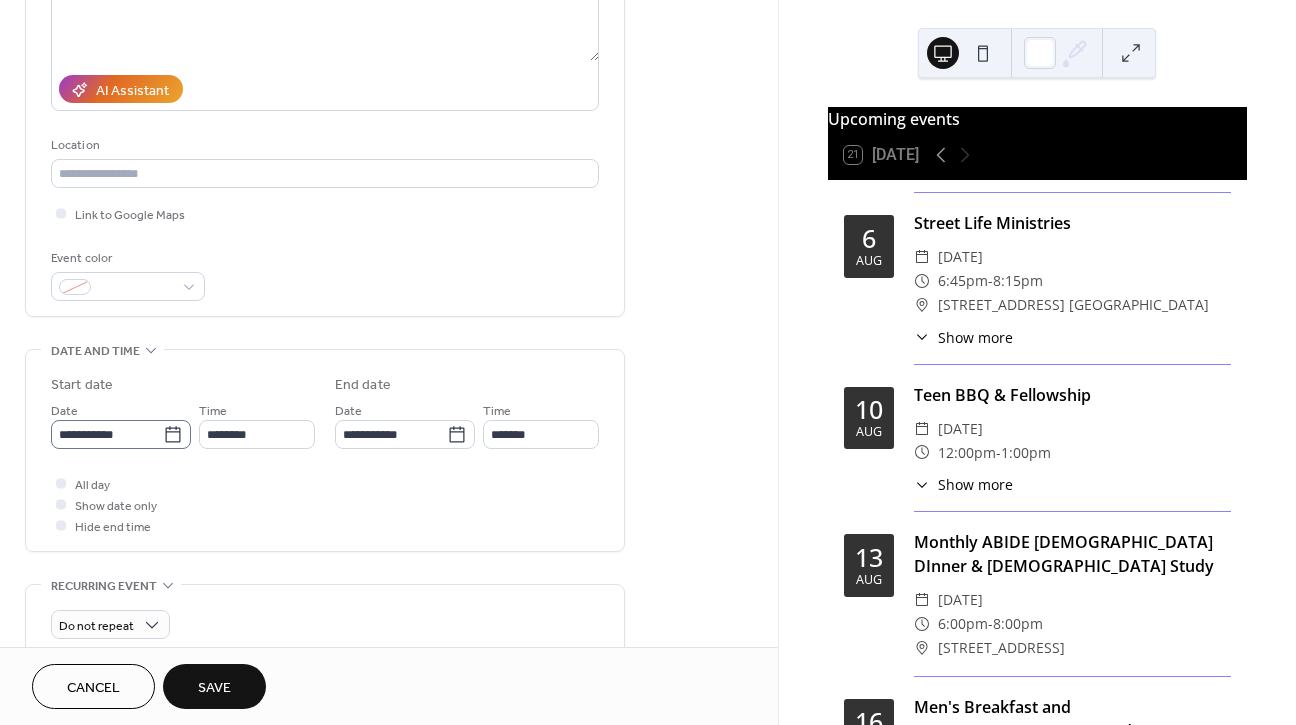 type on "**********" 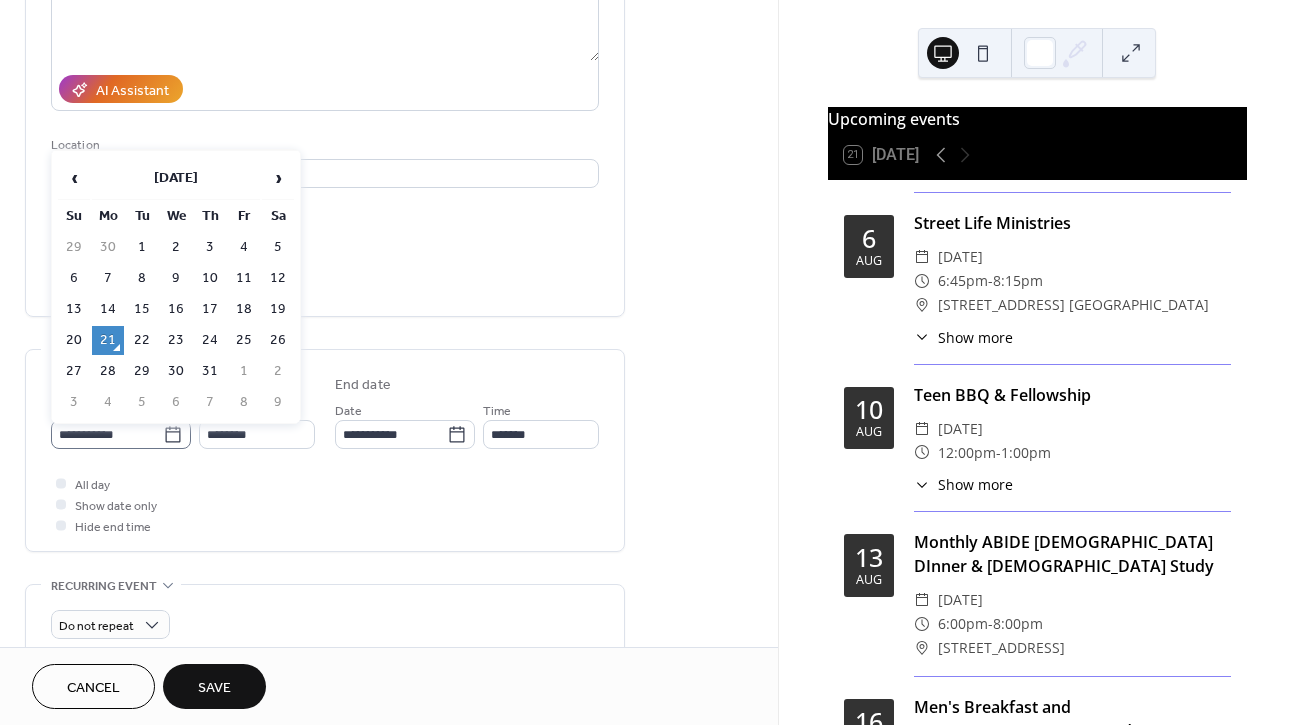 click 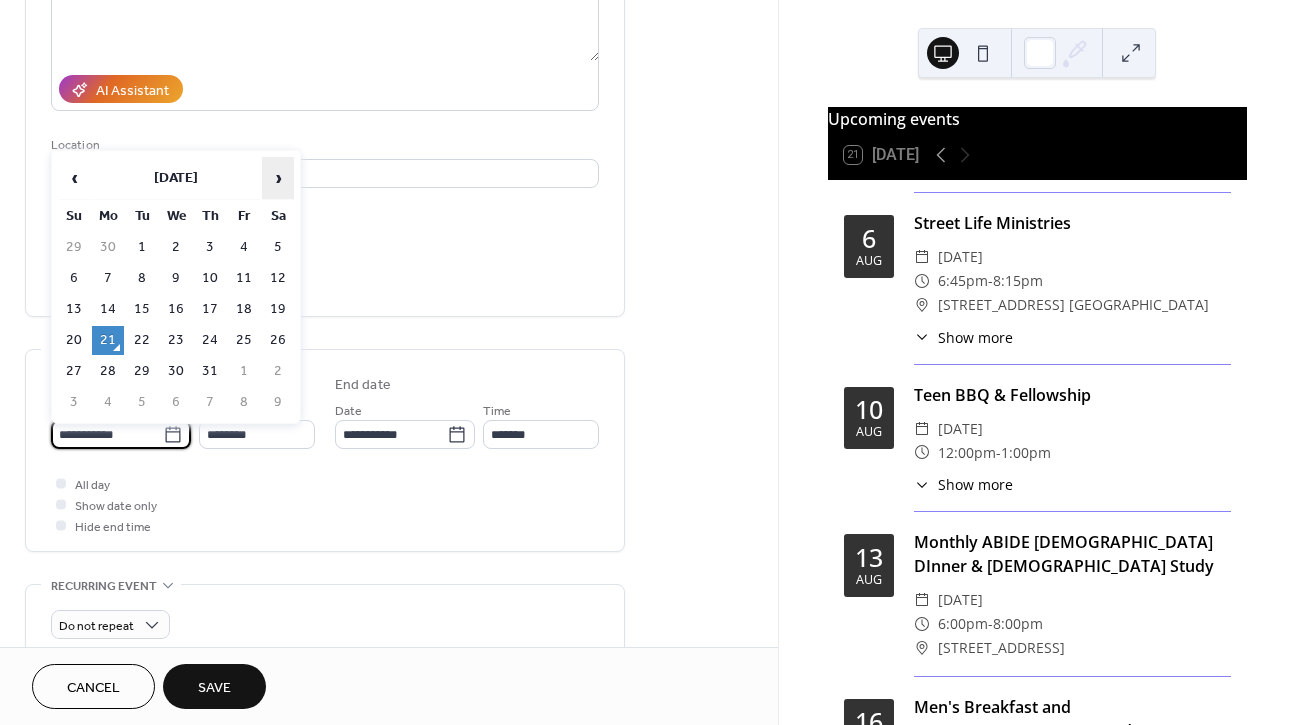 click on "›" at bounding box center (278, 178) 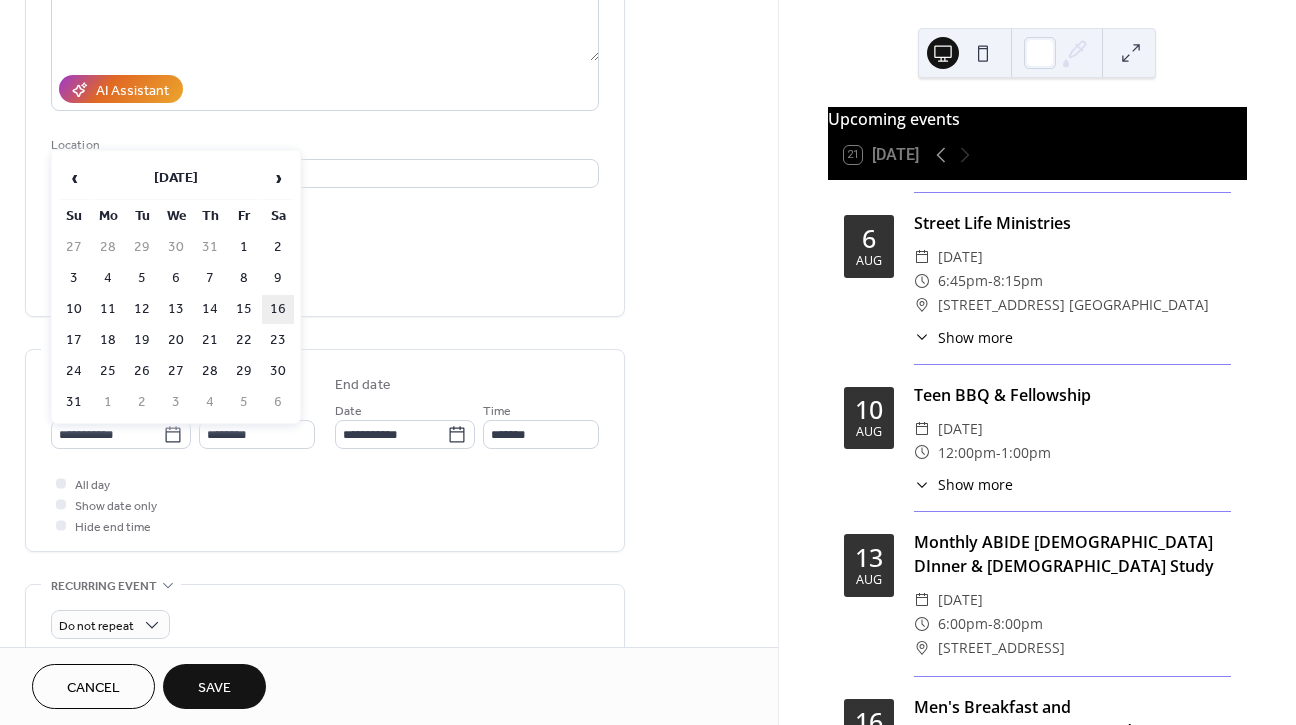 click on "16" at bounding box center (278, 309) 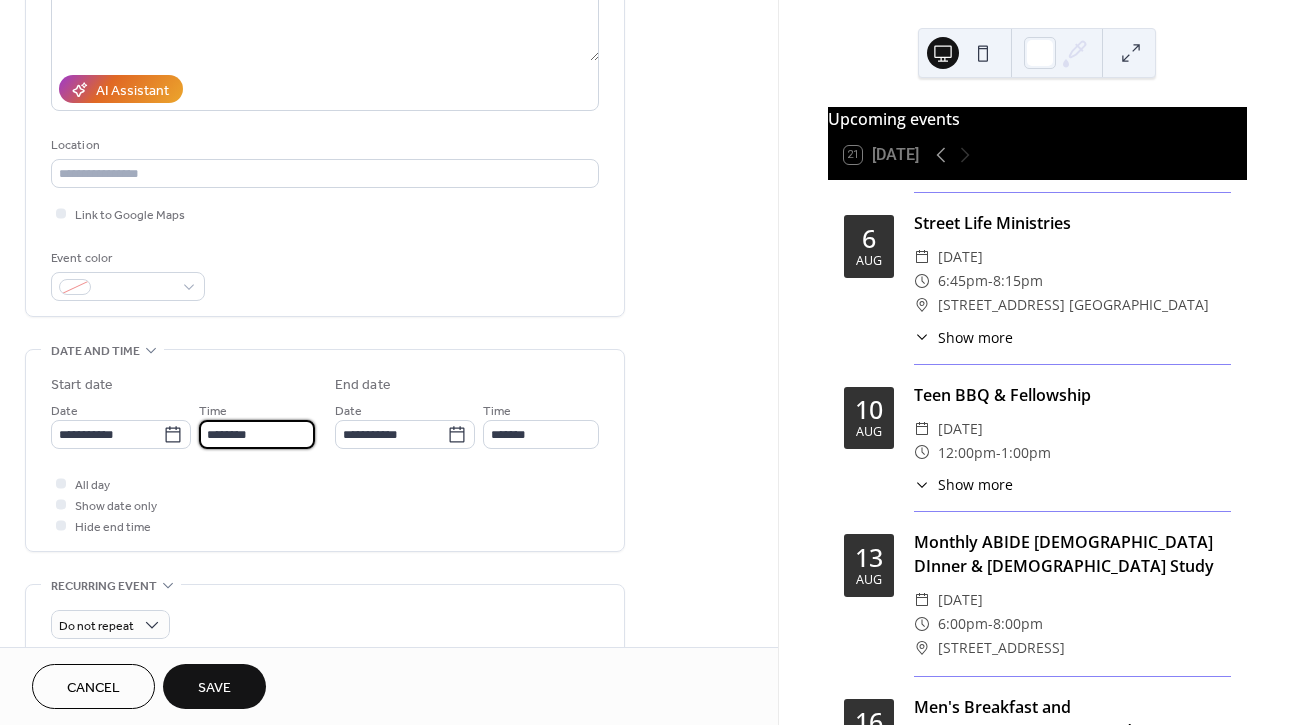 click on "********" at bounding box center [257, 434] 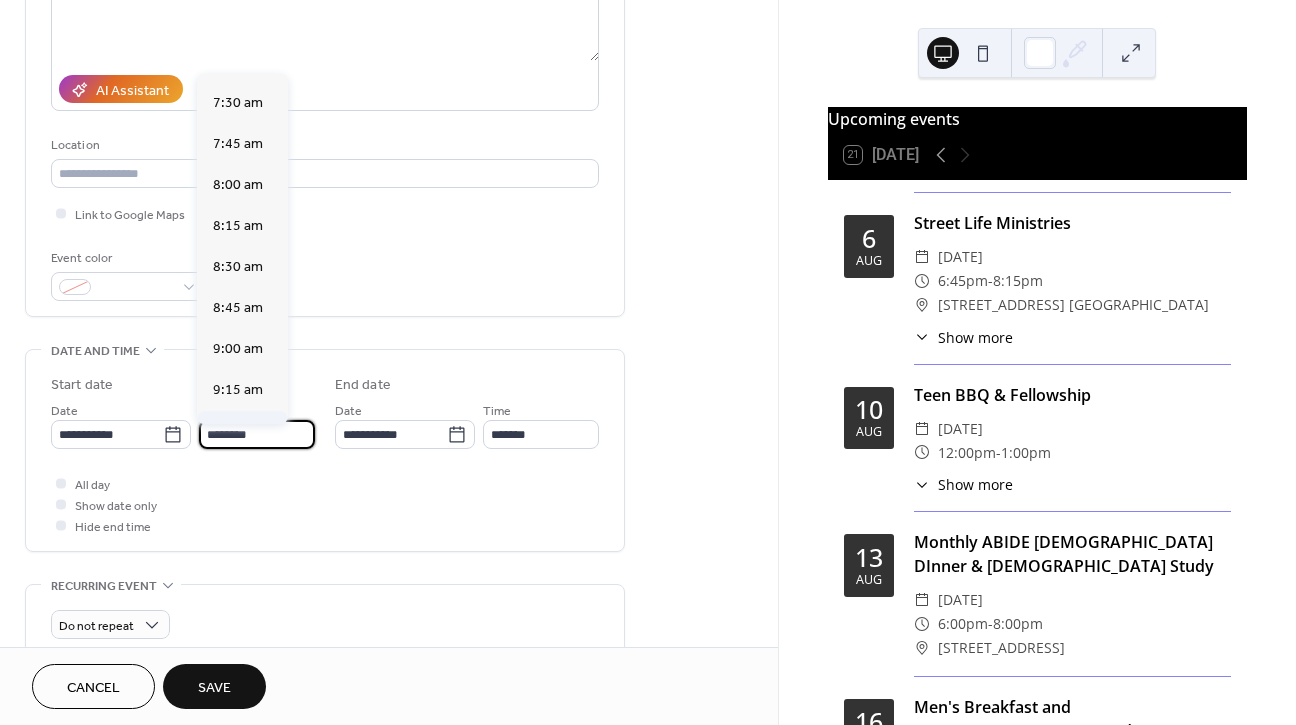 scroll, scrollTop: 1207, scrollLeft: 0, axis: vertical 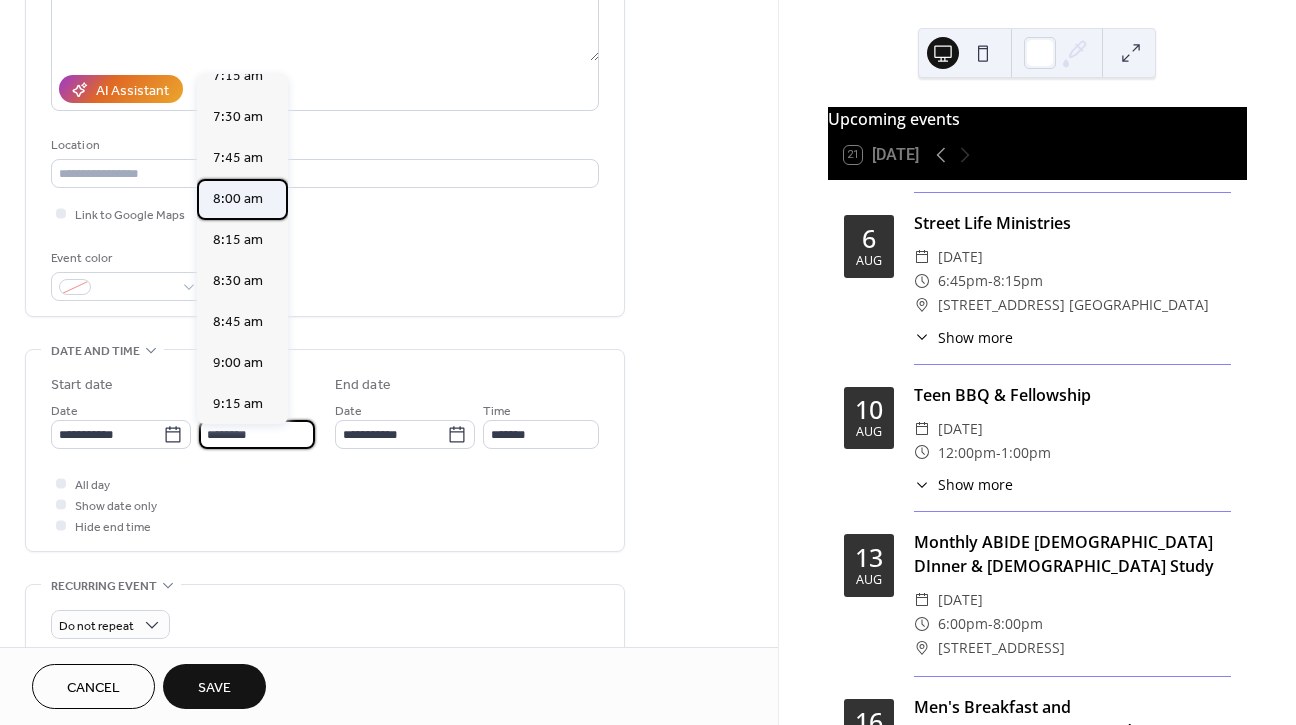 click on "8:00 am" at bounding box center (238, 199) 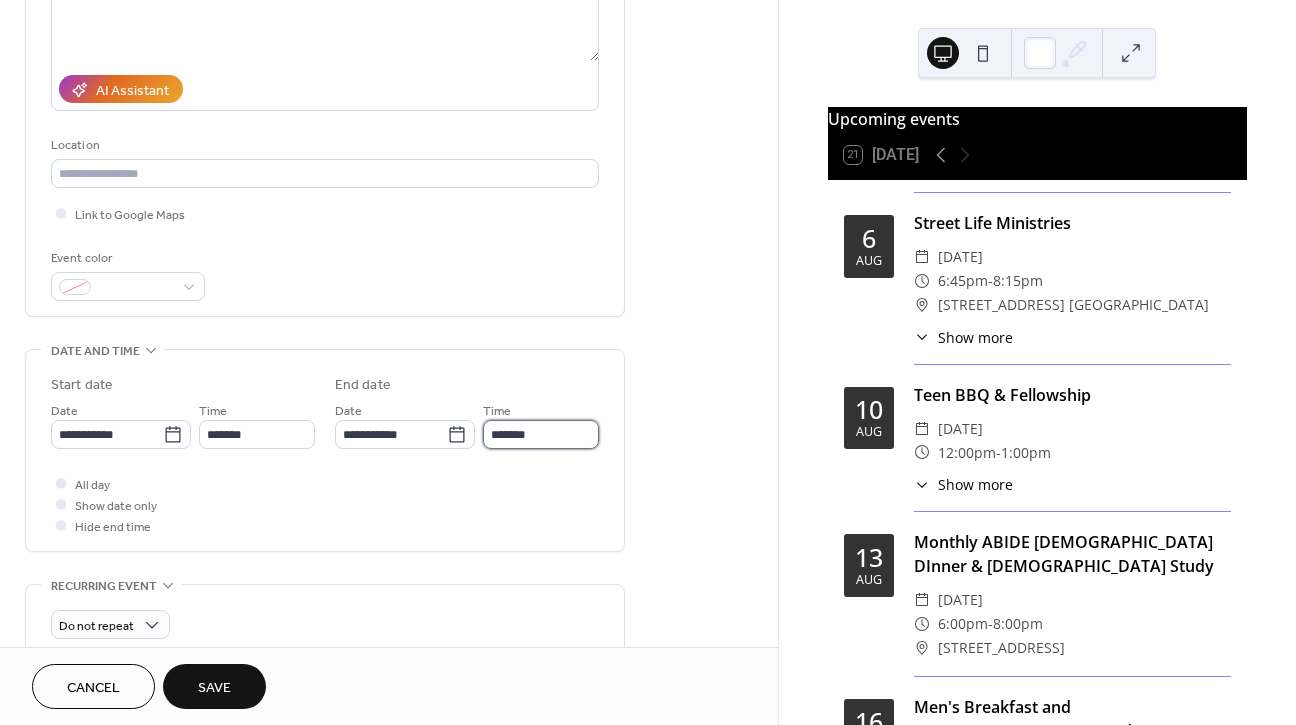 click on "*******" at bounding box center [541, 434] 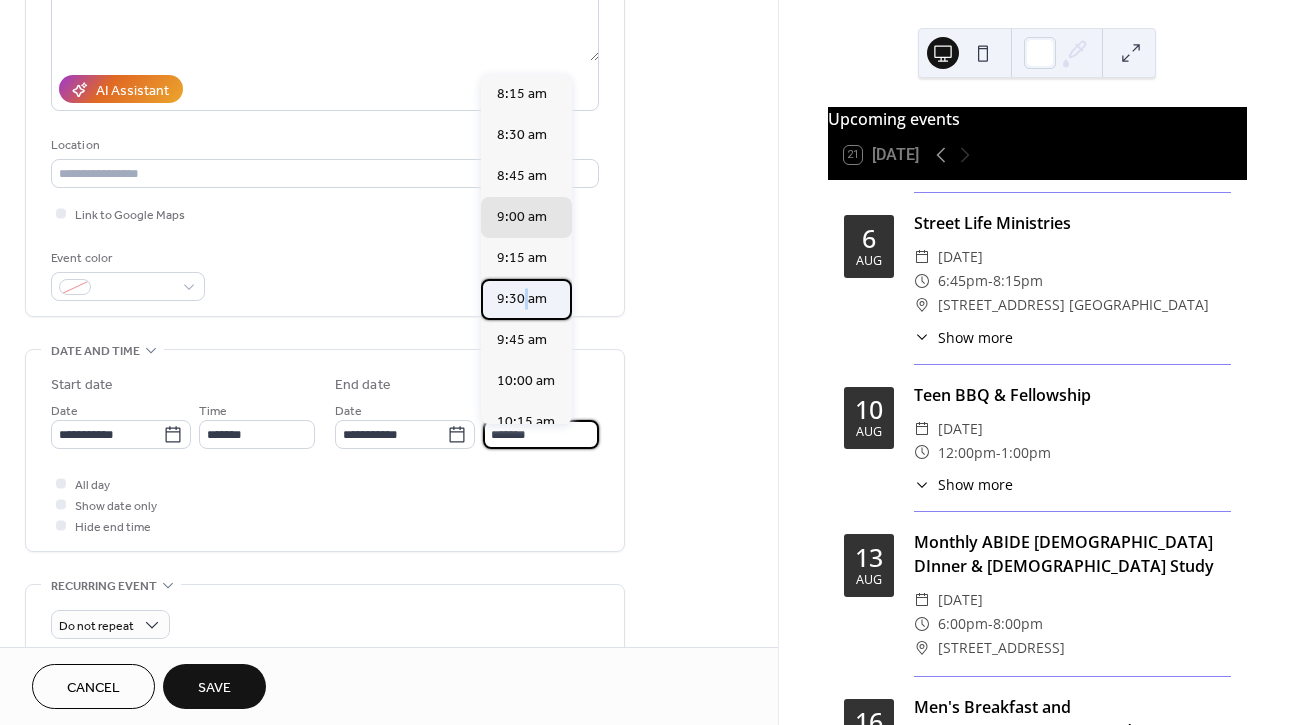 click on "9:30 am" at bounding box center (522, 299) 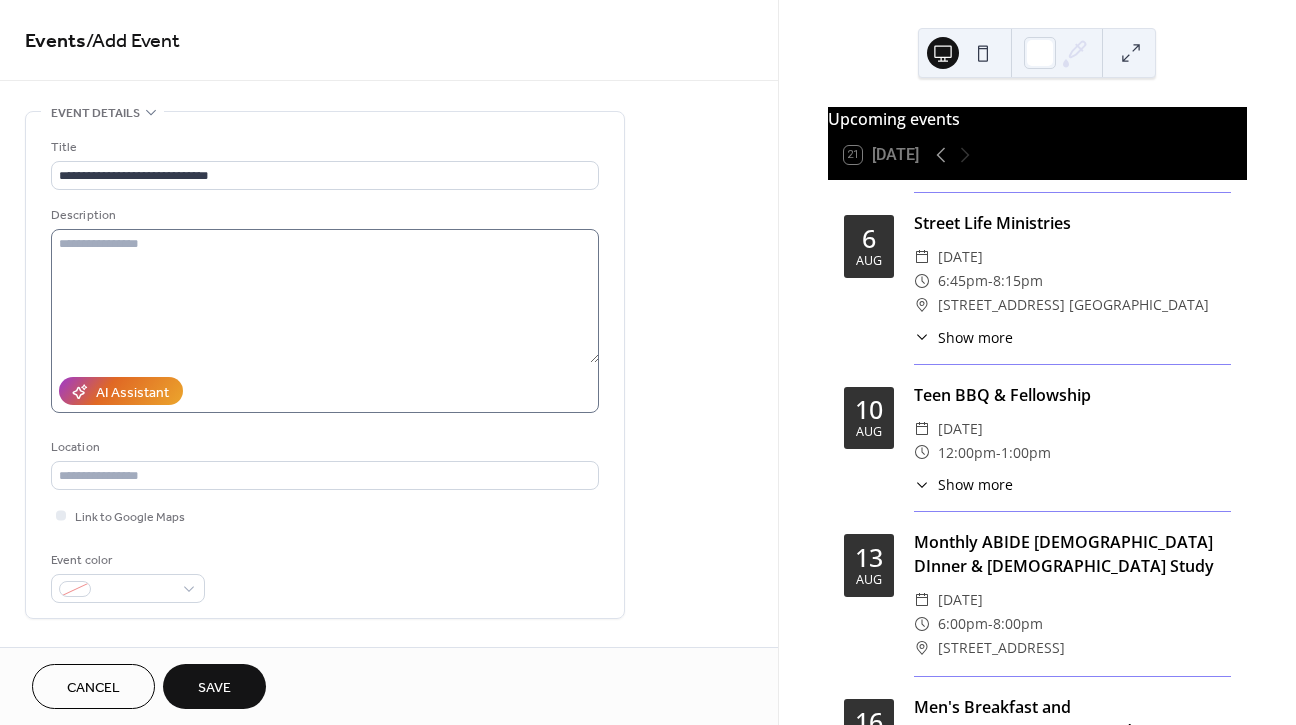 scroll, scrollTop: 0, scrollLeft: 0, axis: both 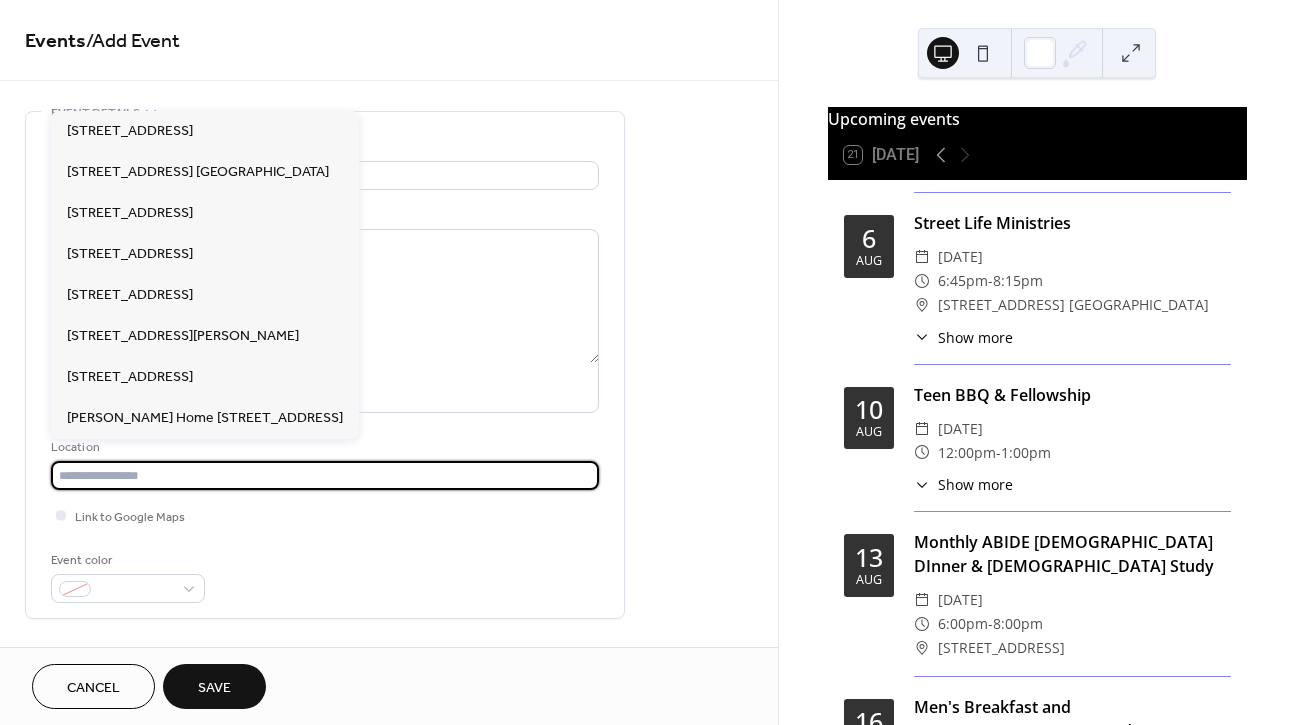 click at bounding box center [325, 475] 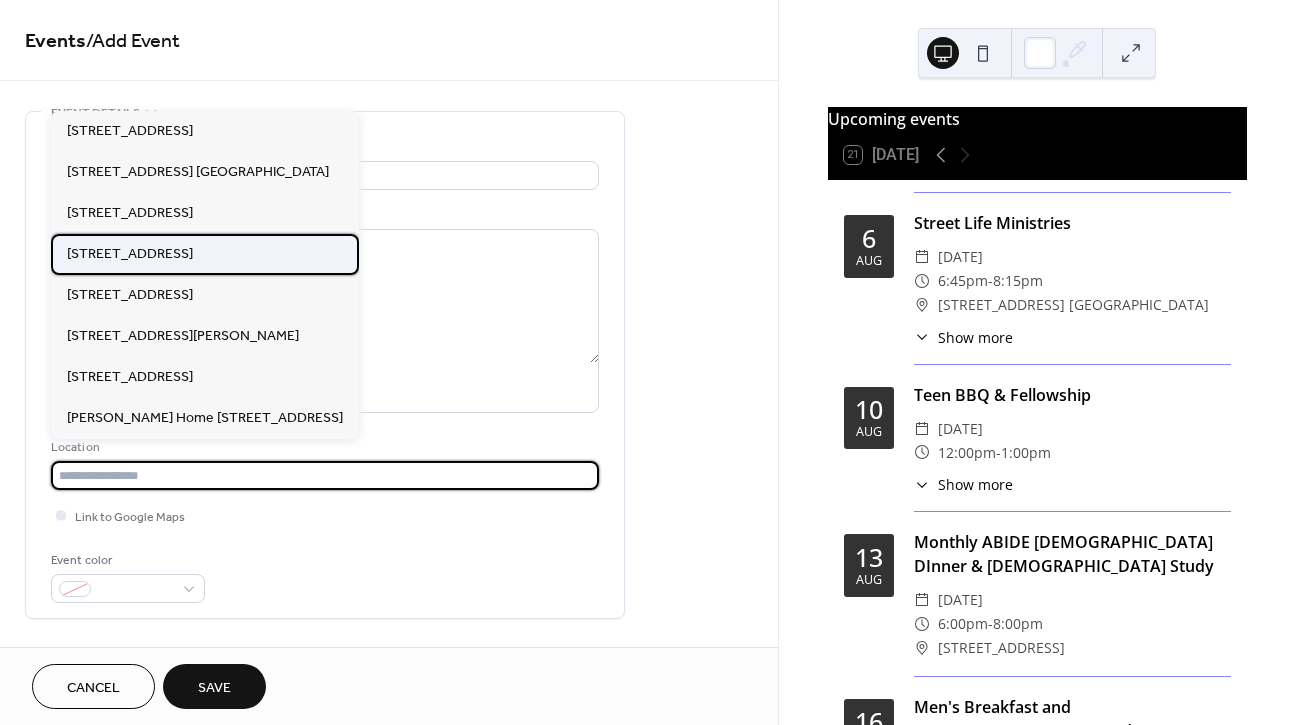 click on "[STREET_ADDRESS]" at bounding box center [130, 254] 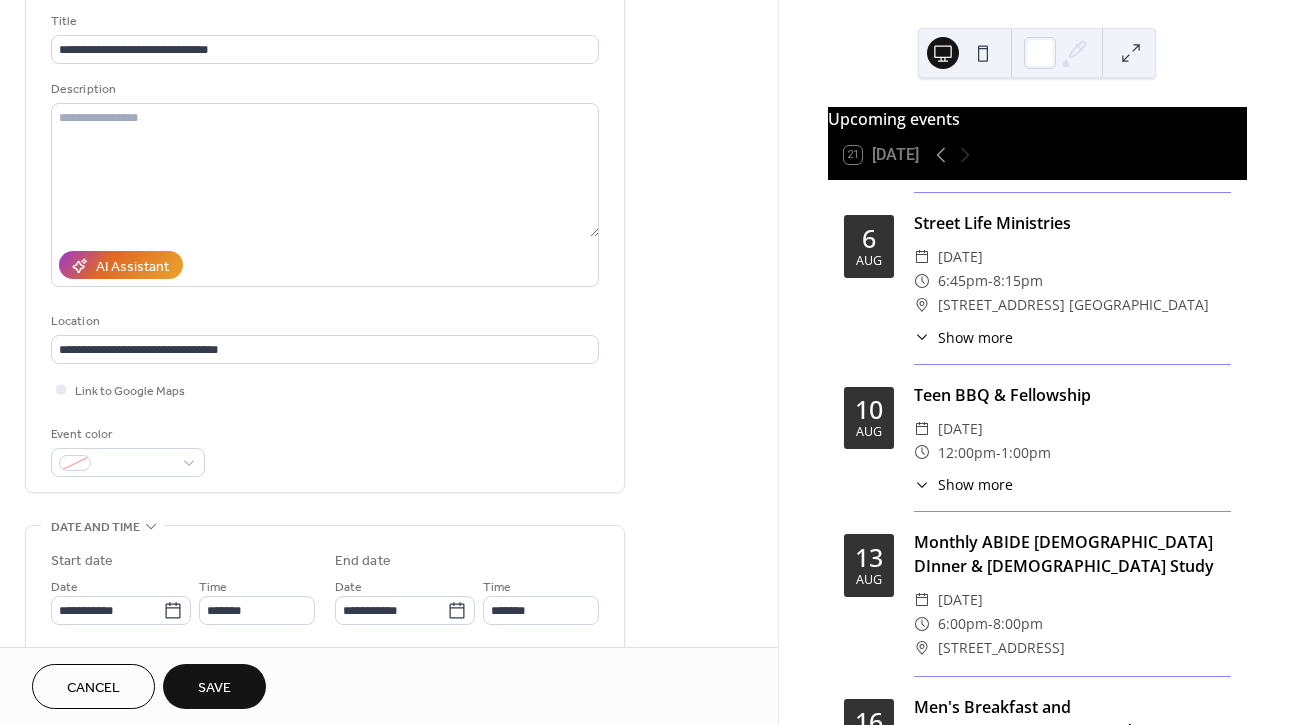 scroll, scrollTop: 195, scrollLeft: 0, axis: vertical 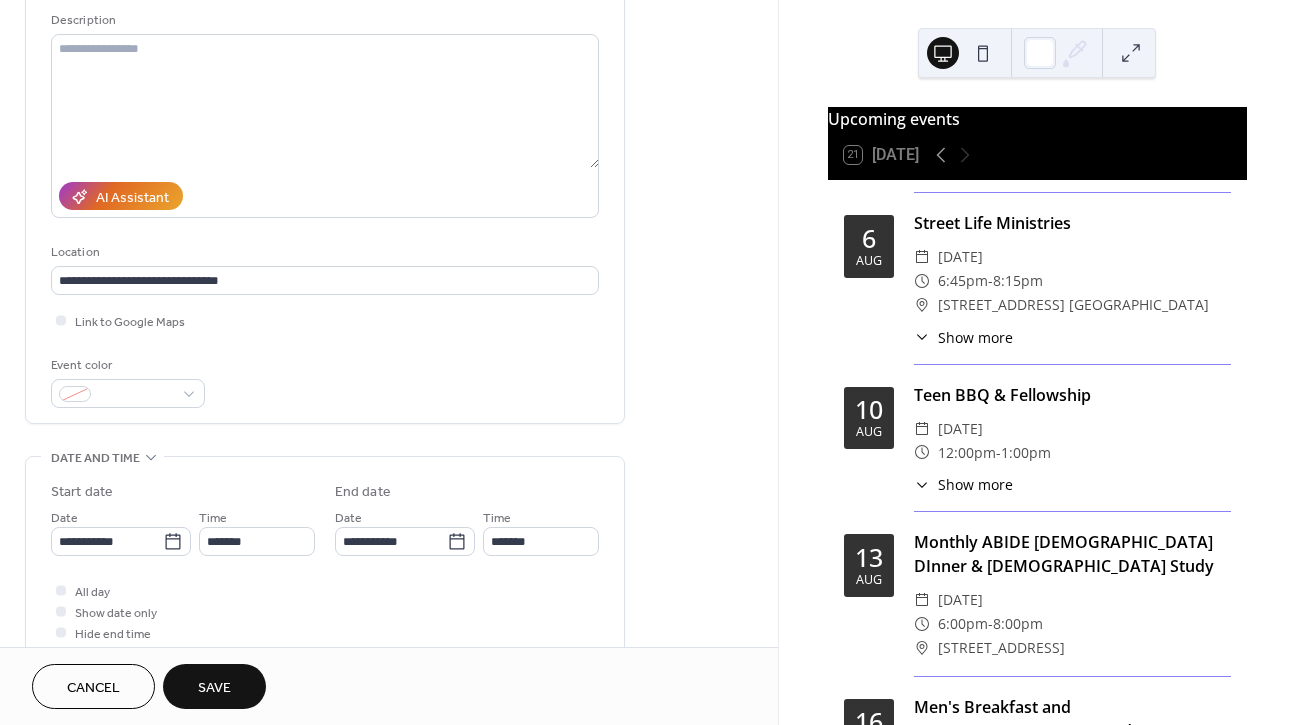 click on "Save" at bounding box center [214, 688] 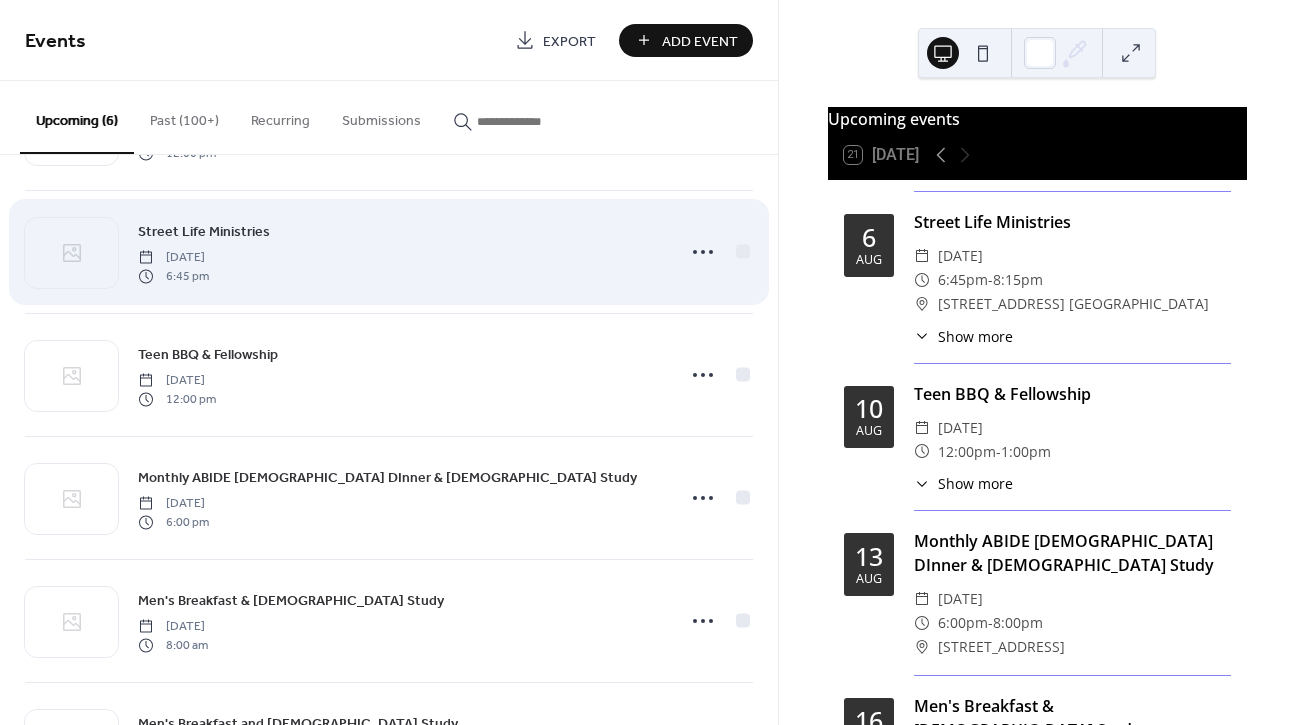 scroll, scrollTop: 136, scrollLeft: 0, axis: vertical 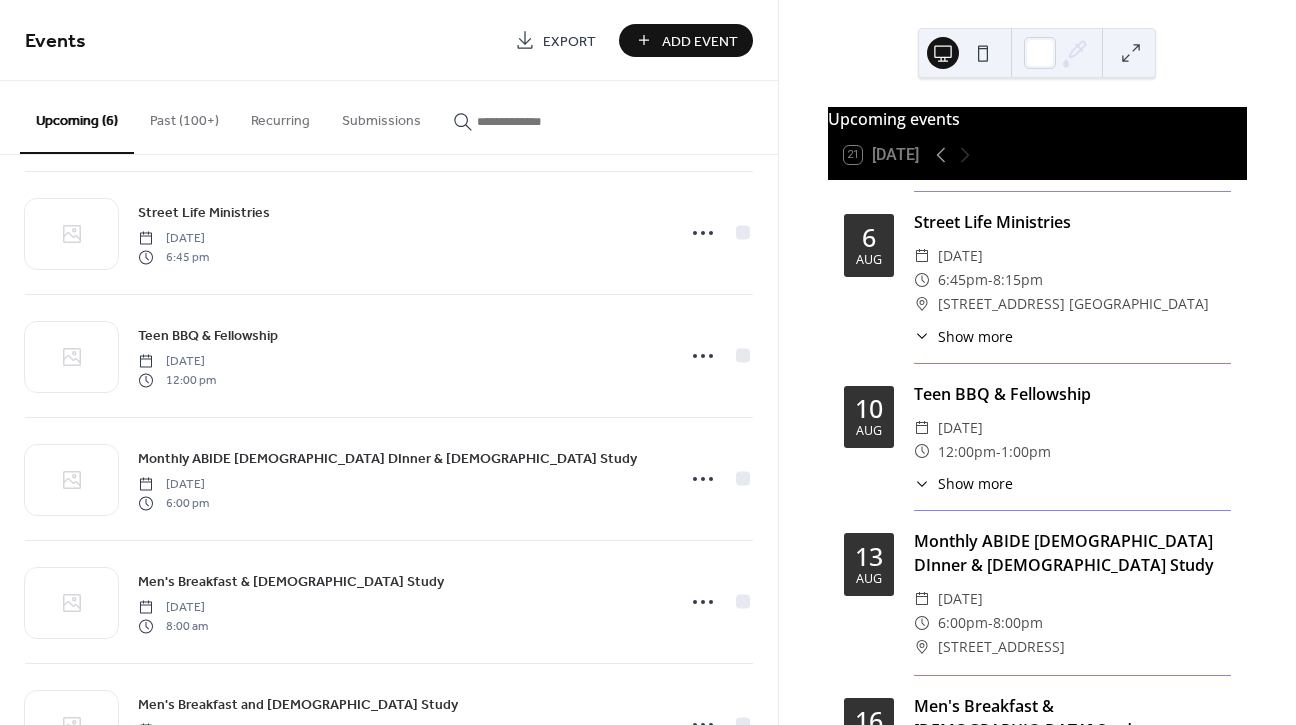 click on "Add Event" at bounding box center [686, 40] 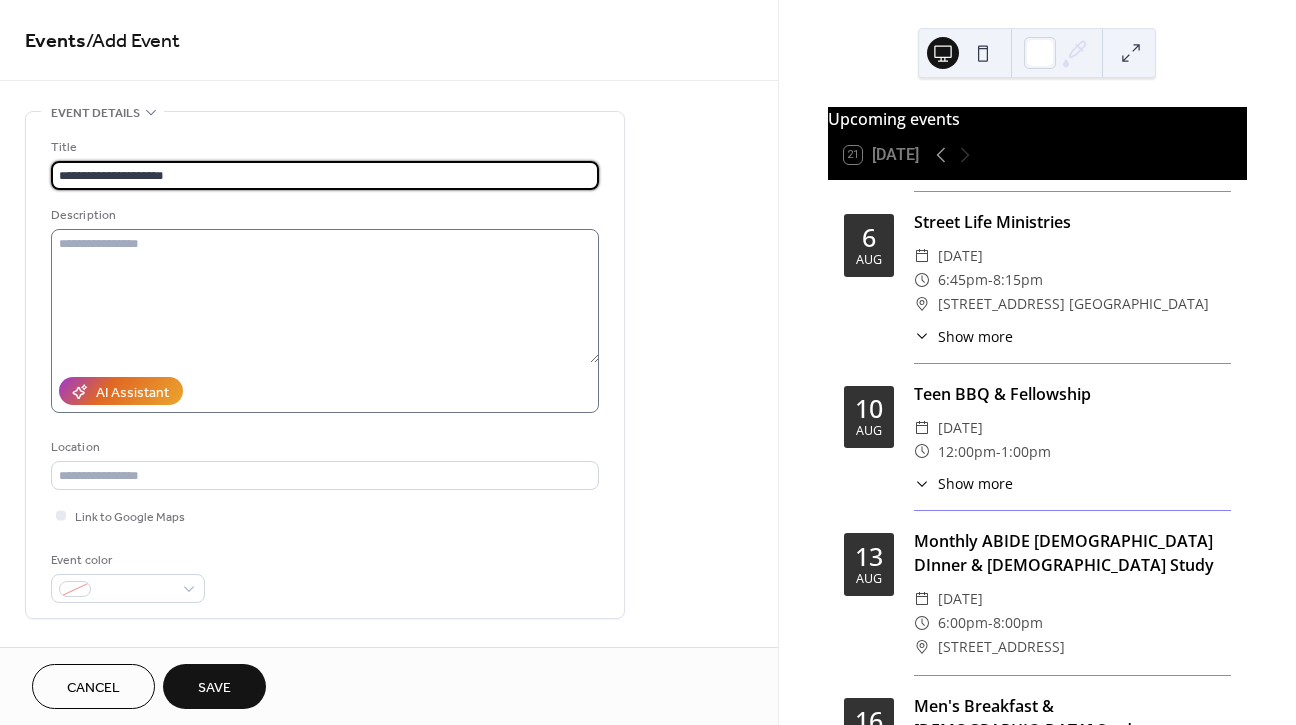 type on "**********" 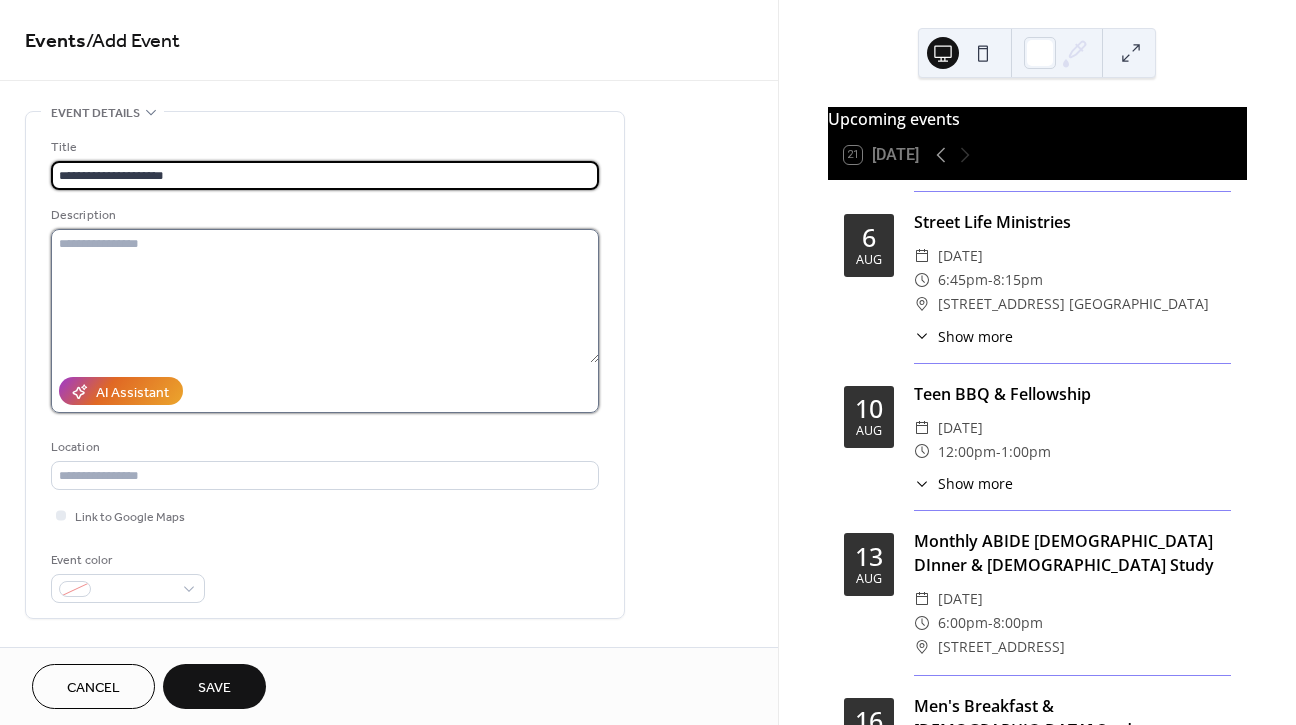 click at bounding box center (325, 296) 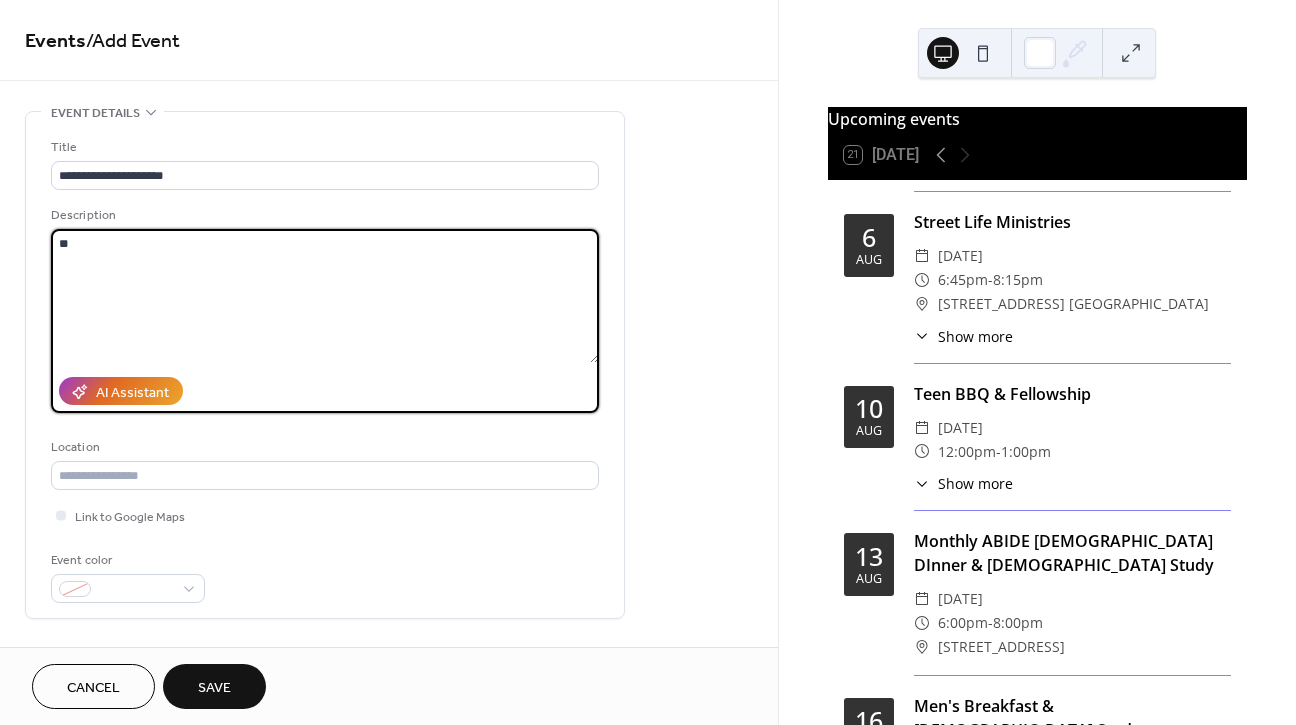 type on "*" 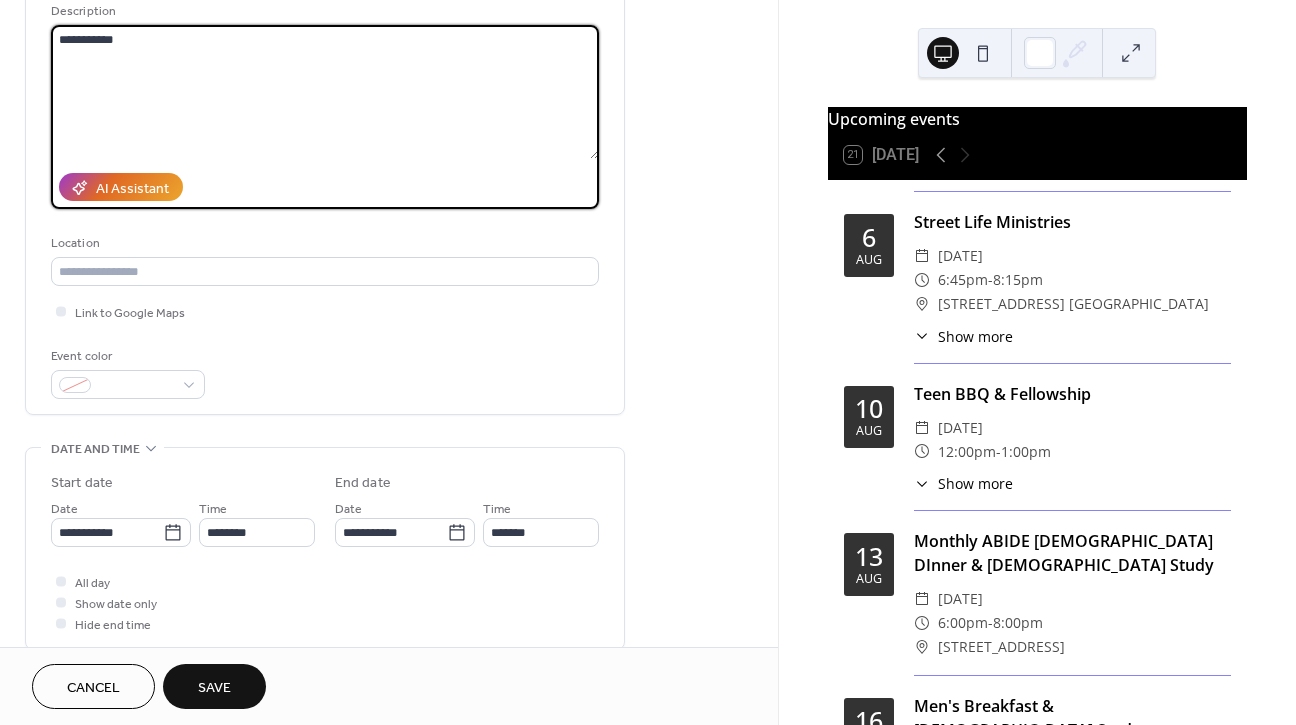 scroll, scrollTop: 211, scrollLeft: 0, axis: vertical 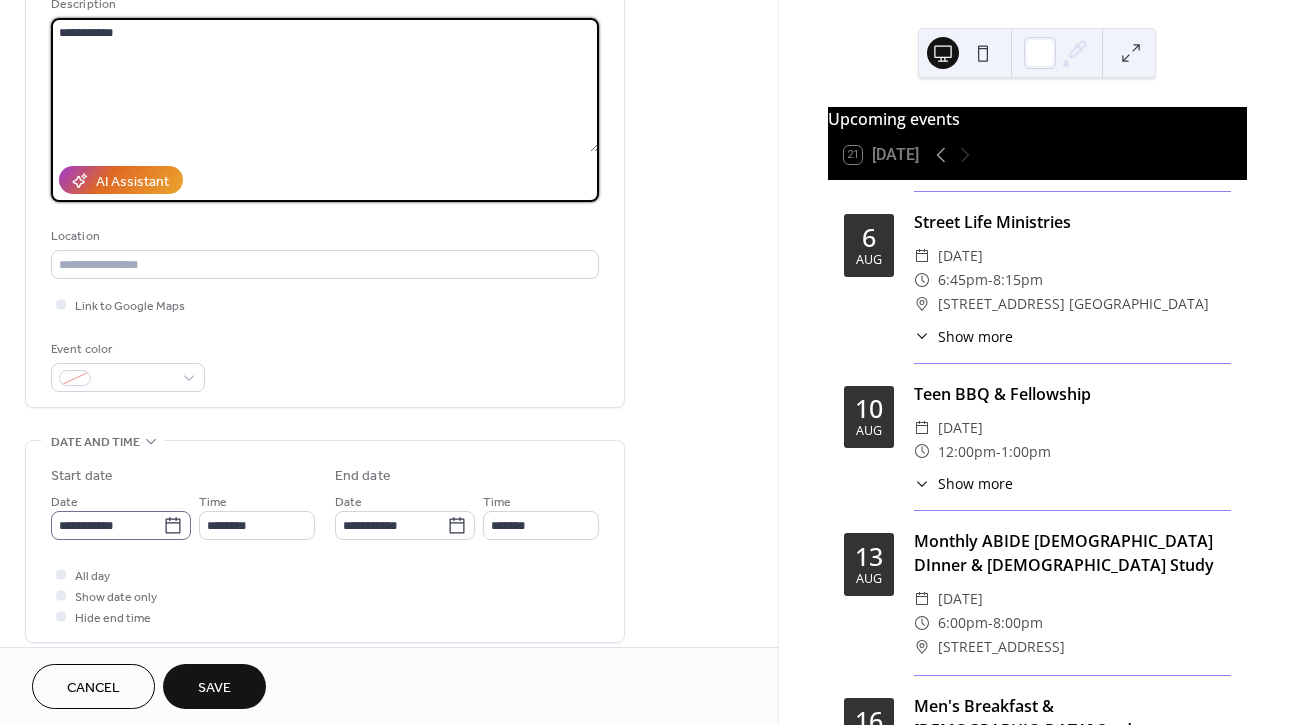 type on "**********" 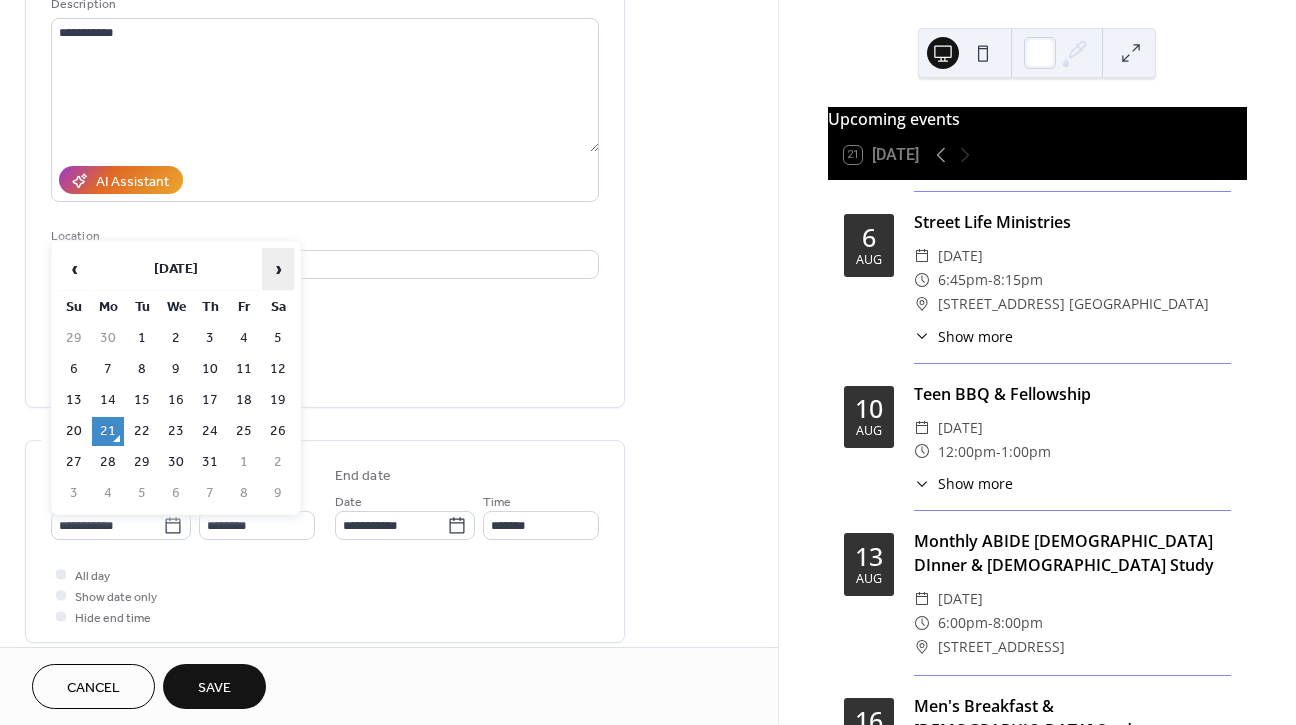click on "›" at bounding box center (278, 269) 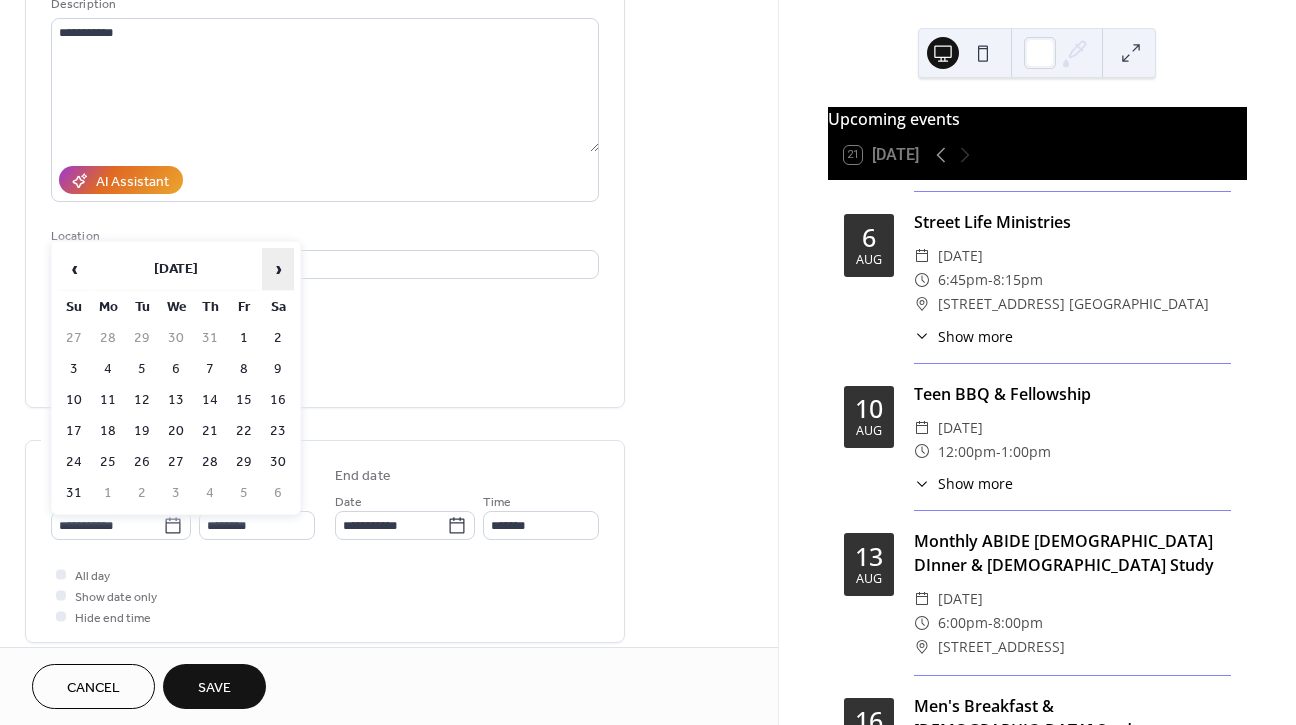 click on "›" at bounding box center [278, 269] 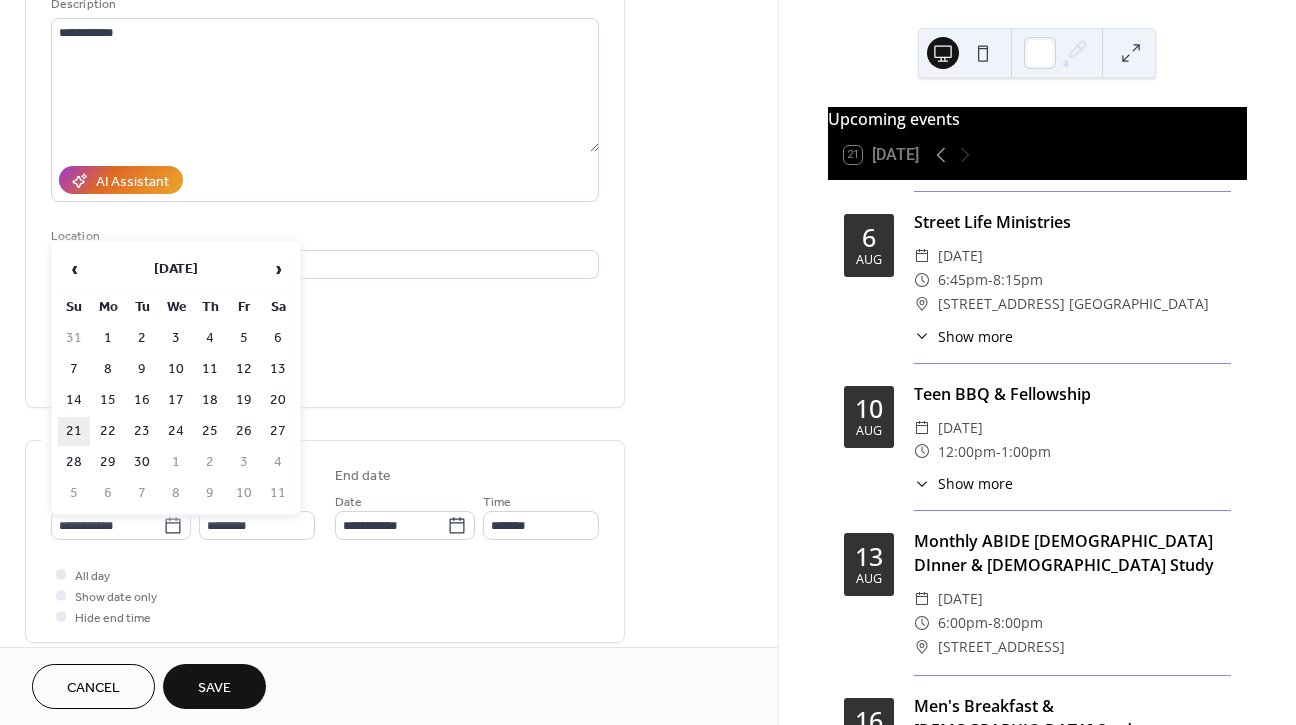 click on "21" at bounding box center (74, 431) 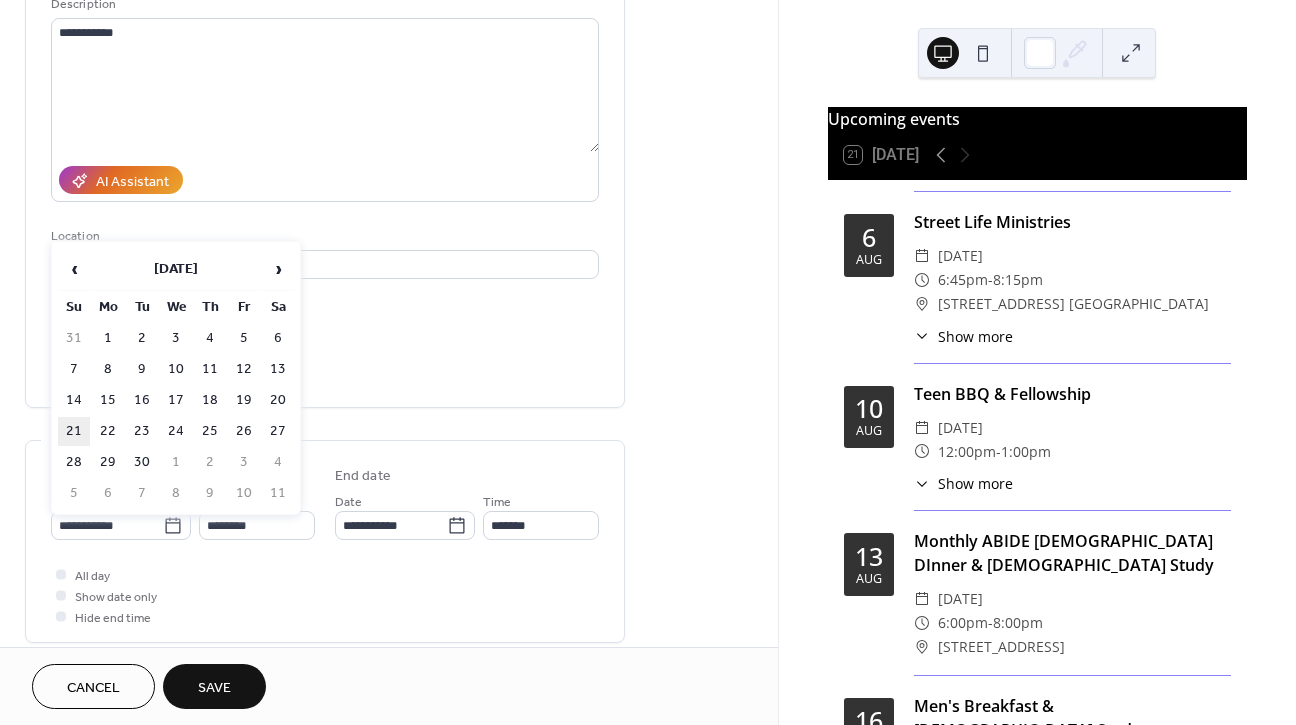 type on "**********" 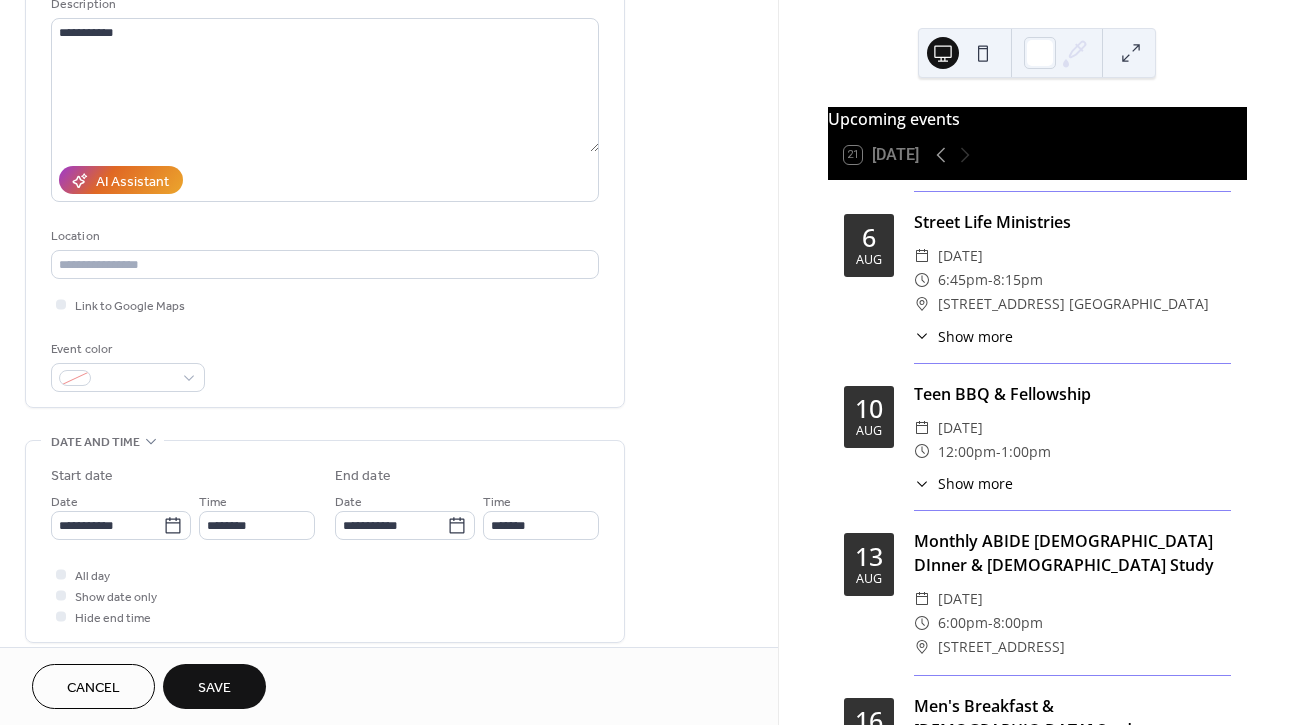 click on "Save" at bounding box center (214, 688) 